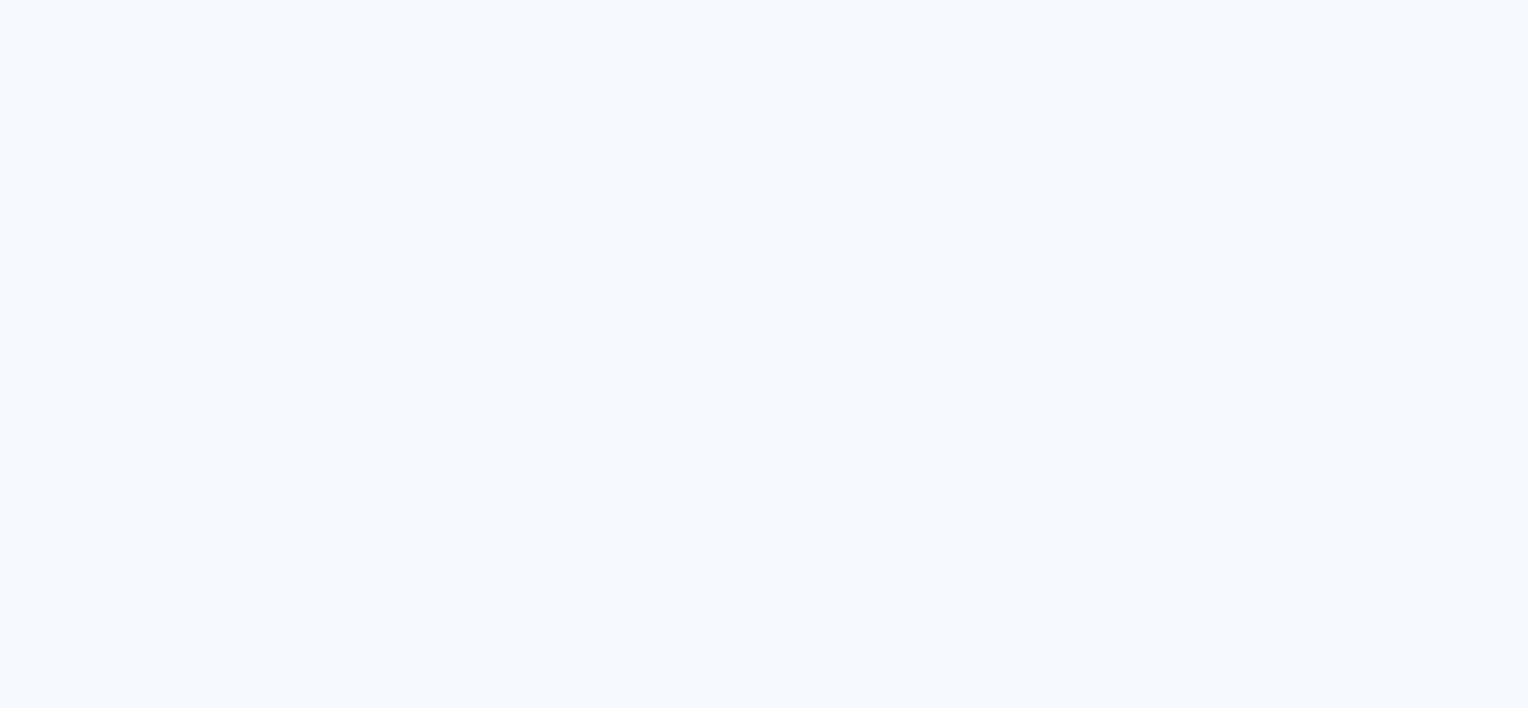 scroll, scrollTop: 0, scrollLeft: 0, axis: both 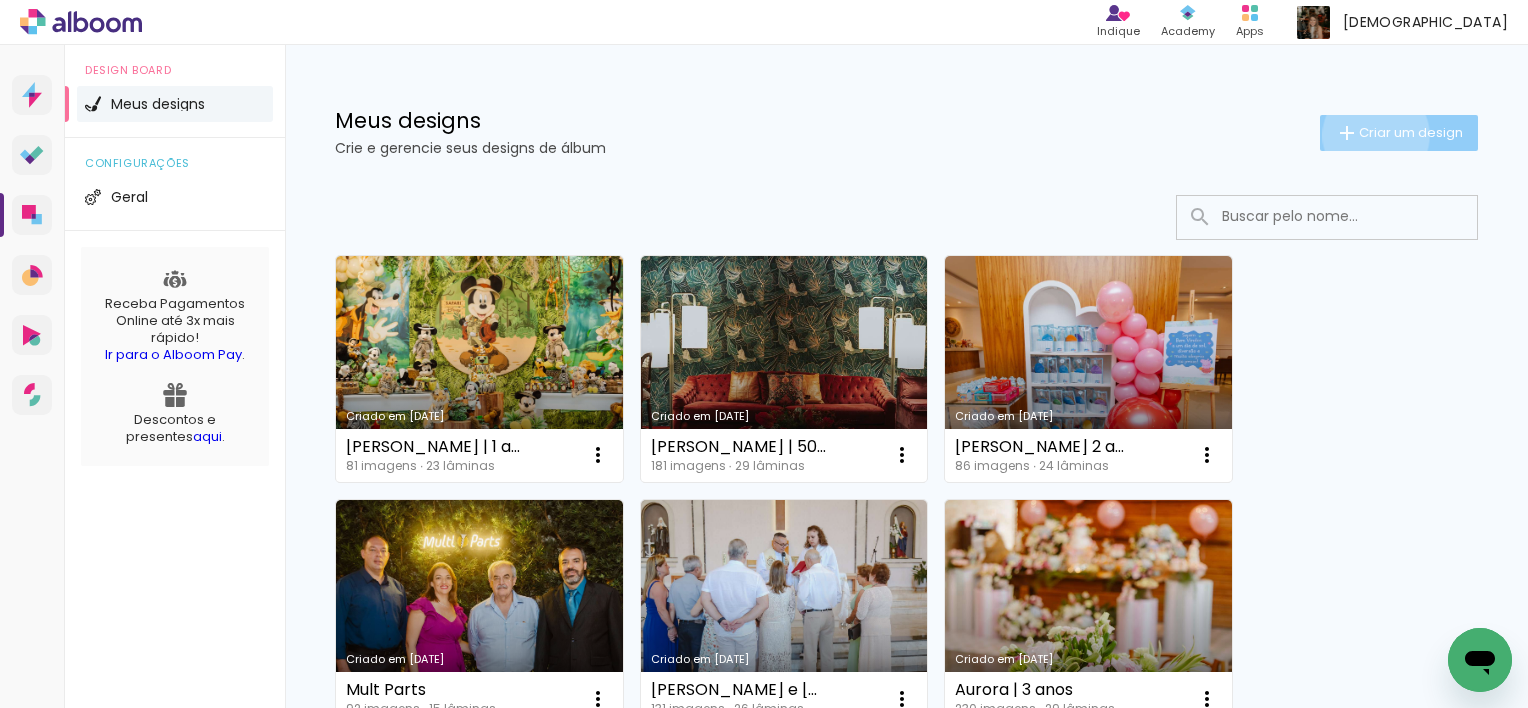 click on "Criar um design" 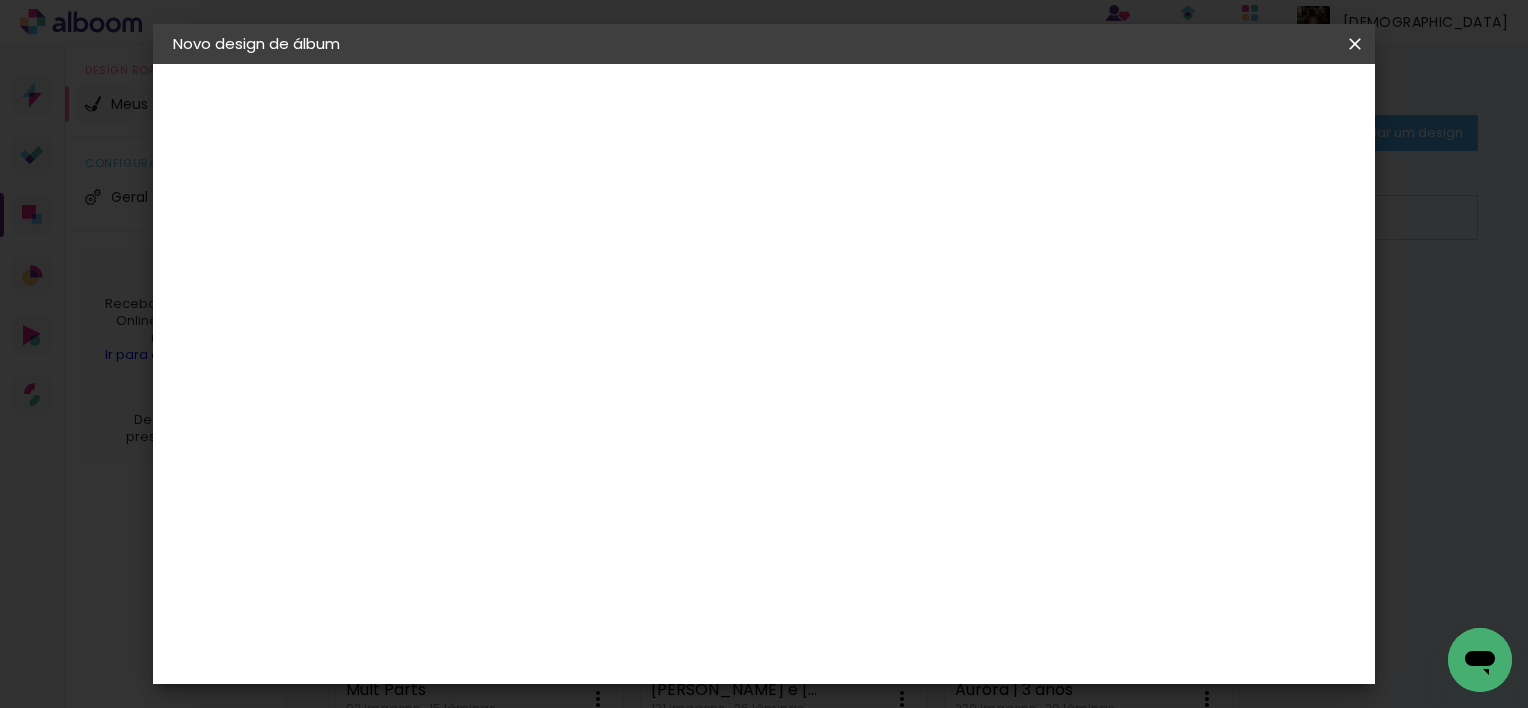 click at bounding box center [500, 268] 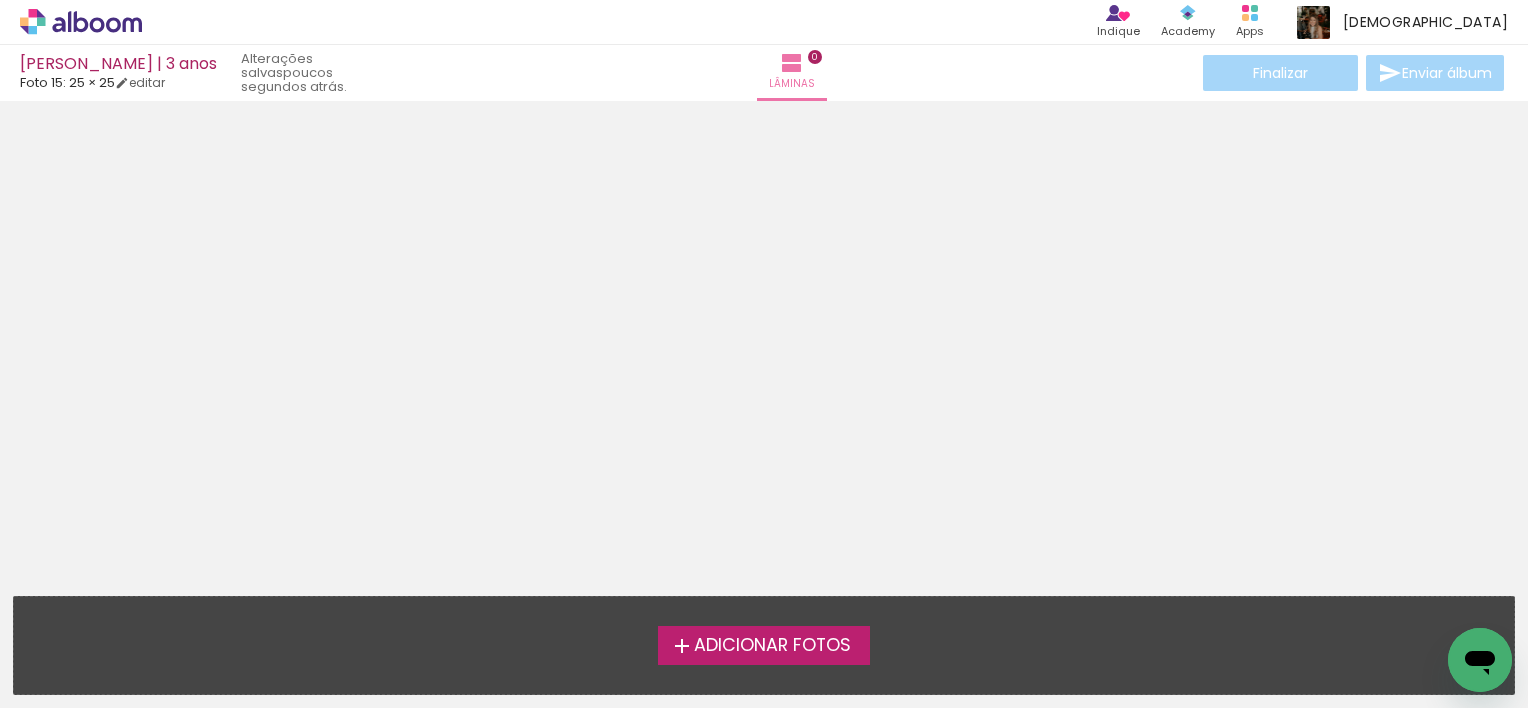 click on "Adicionar Fotos" at bounding box center [772, 646] 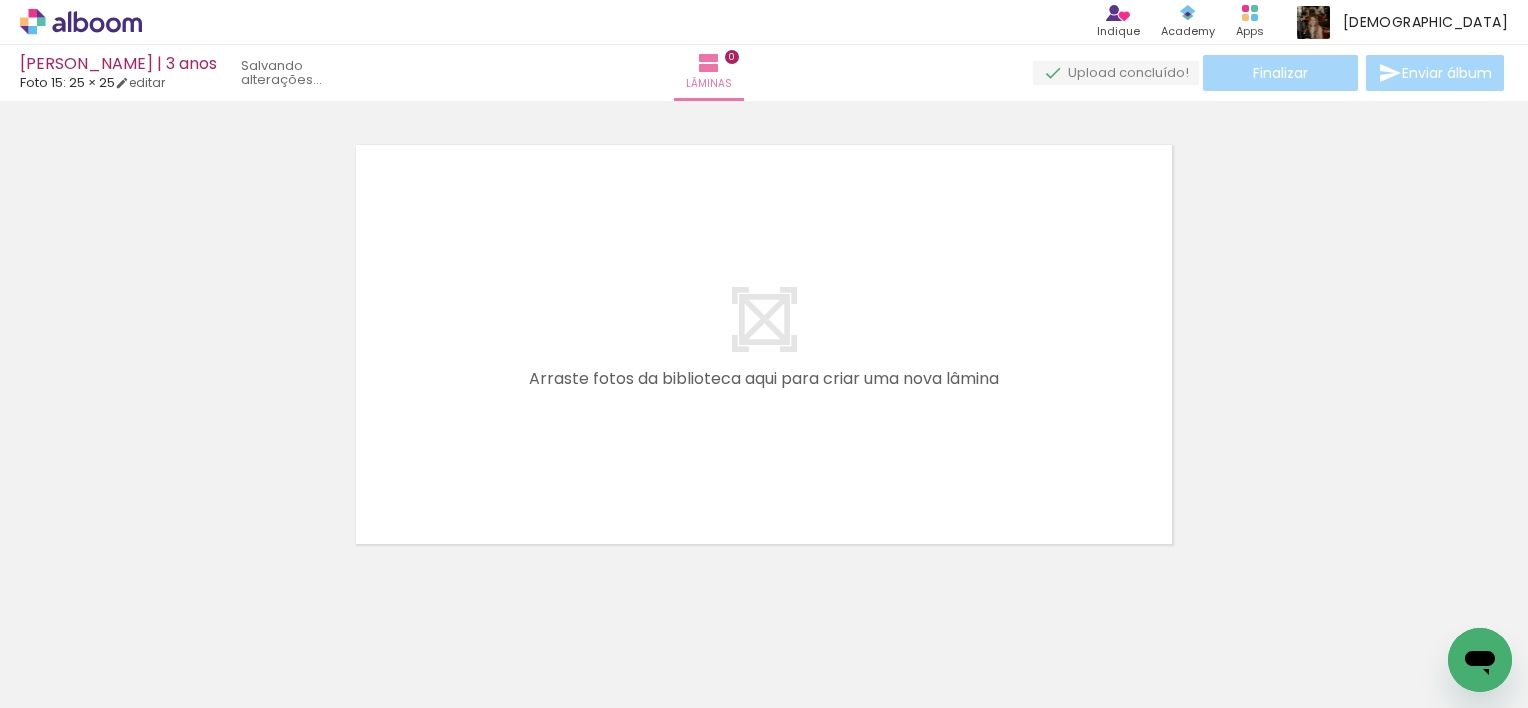 scroll, scrollTop: 25, scrollLeft: 0, axis: vertical 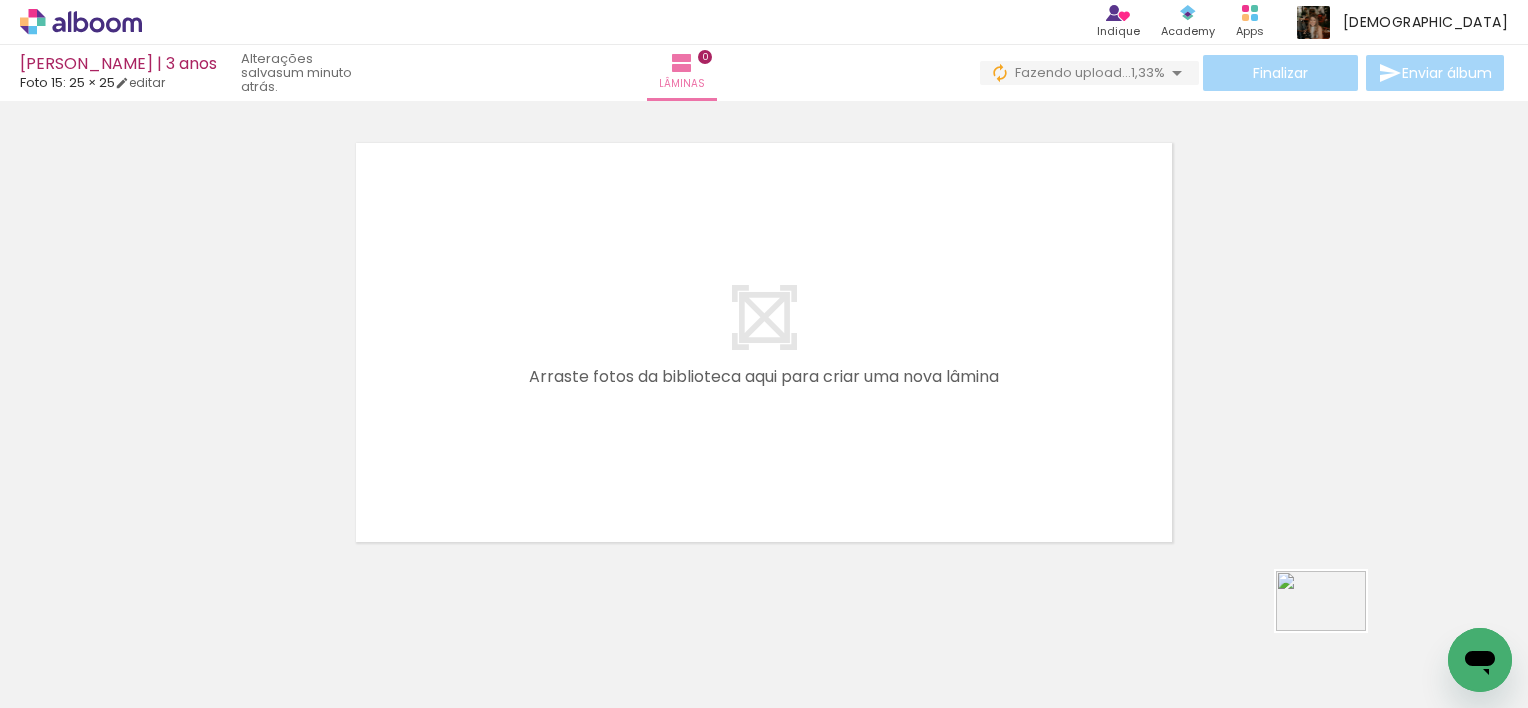 drag, startPoint x: 1357, startPoint y: 652, endPoint x: 1348, endPoint y: 657, distance: 10.29563 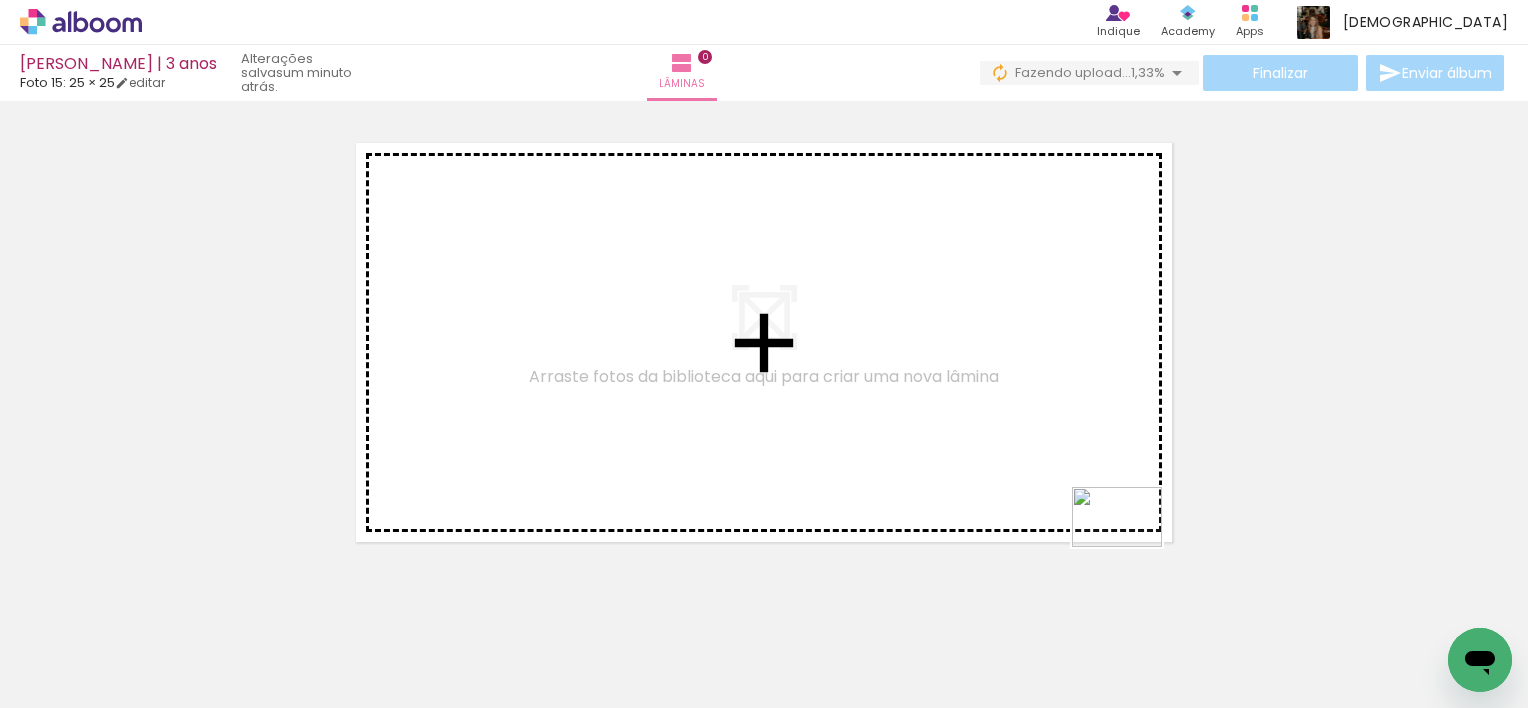 drag, startPoint x: 1346, startPoint y: 646, endPoint x: 1101, endPoint y: 506, distance: 282.17902 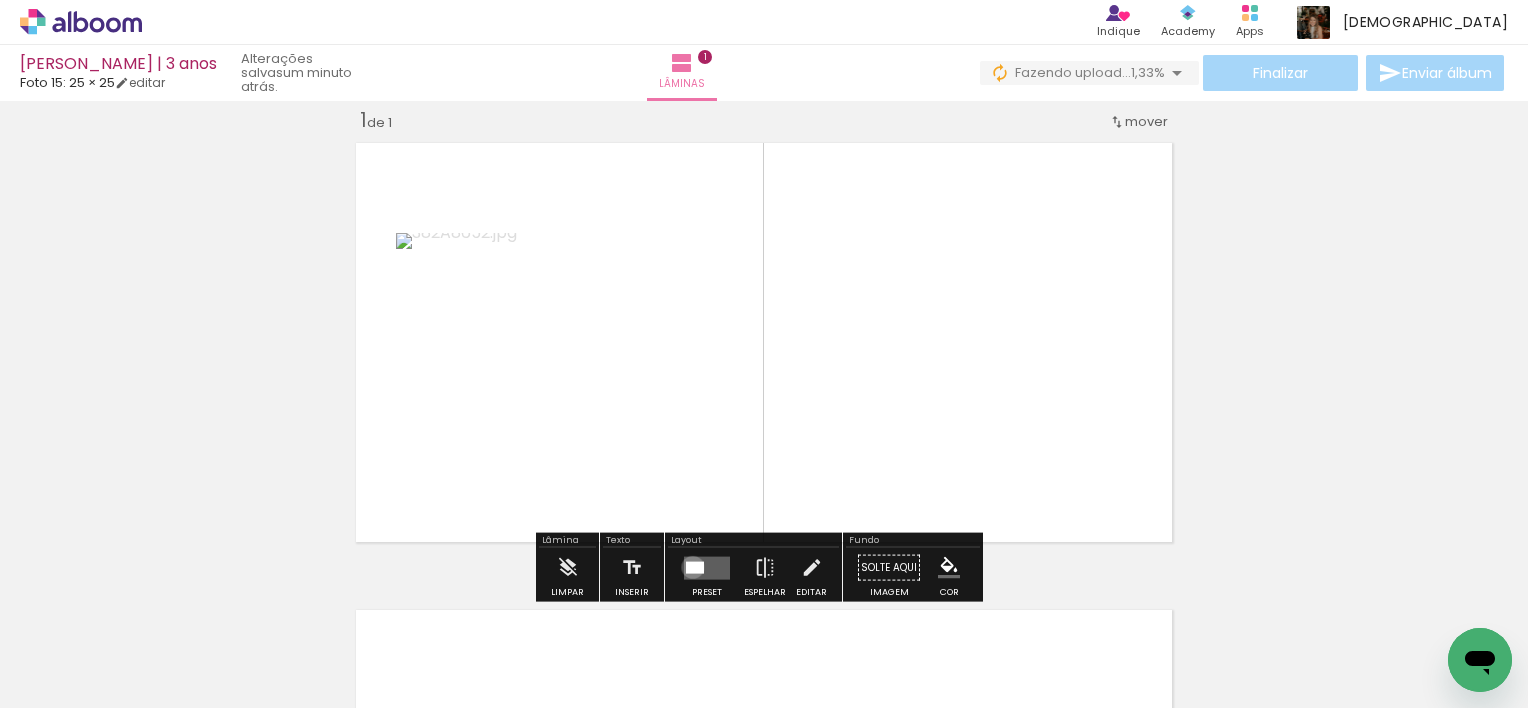 click at bounding box center (695, 567) 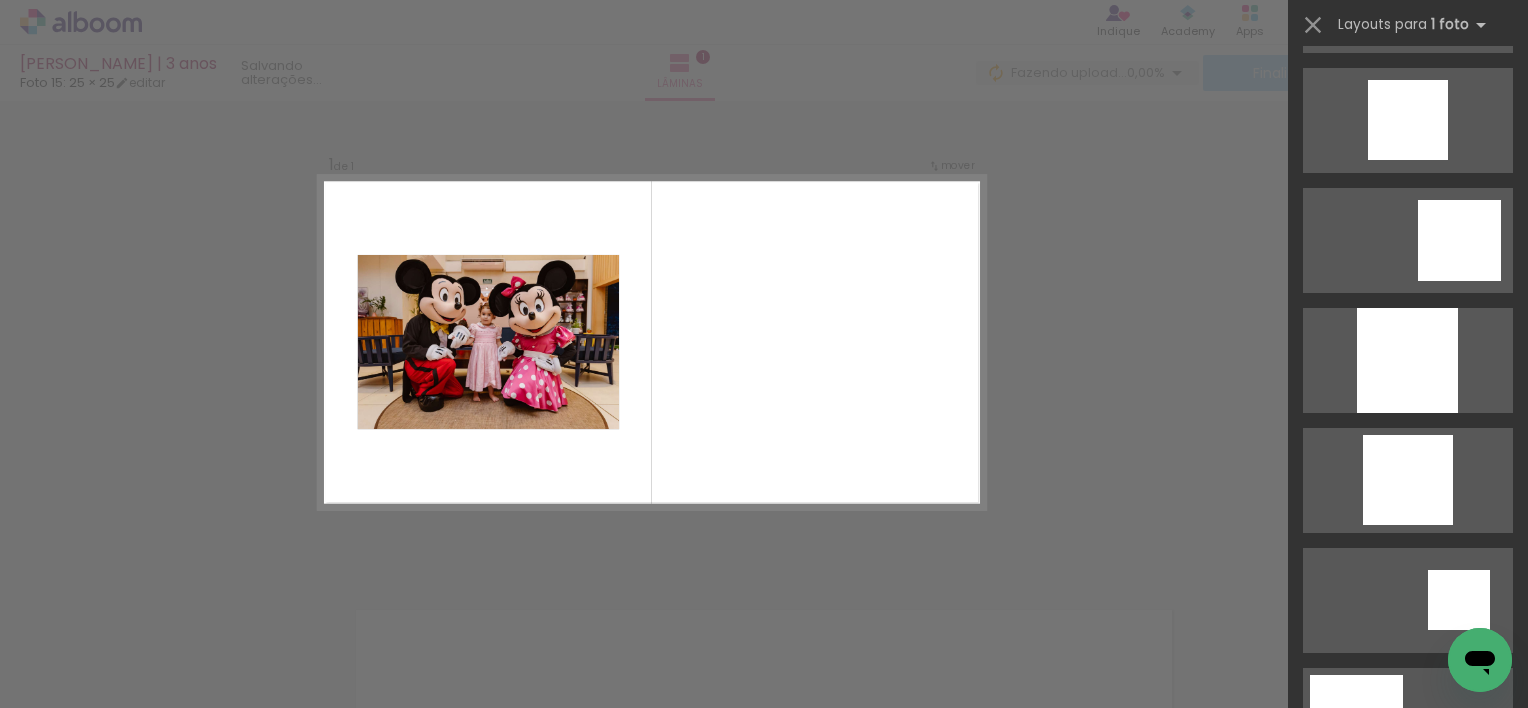 scroll, scrollTop: 1560, scrollLeft: 0, axis: vertical 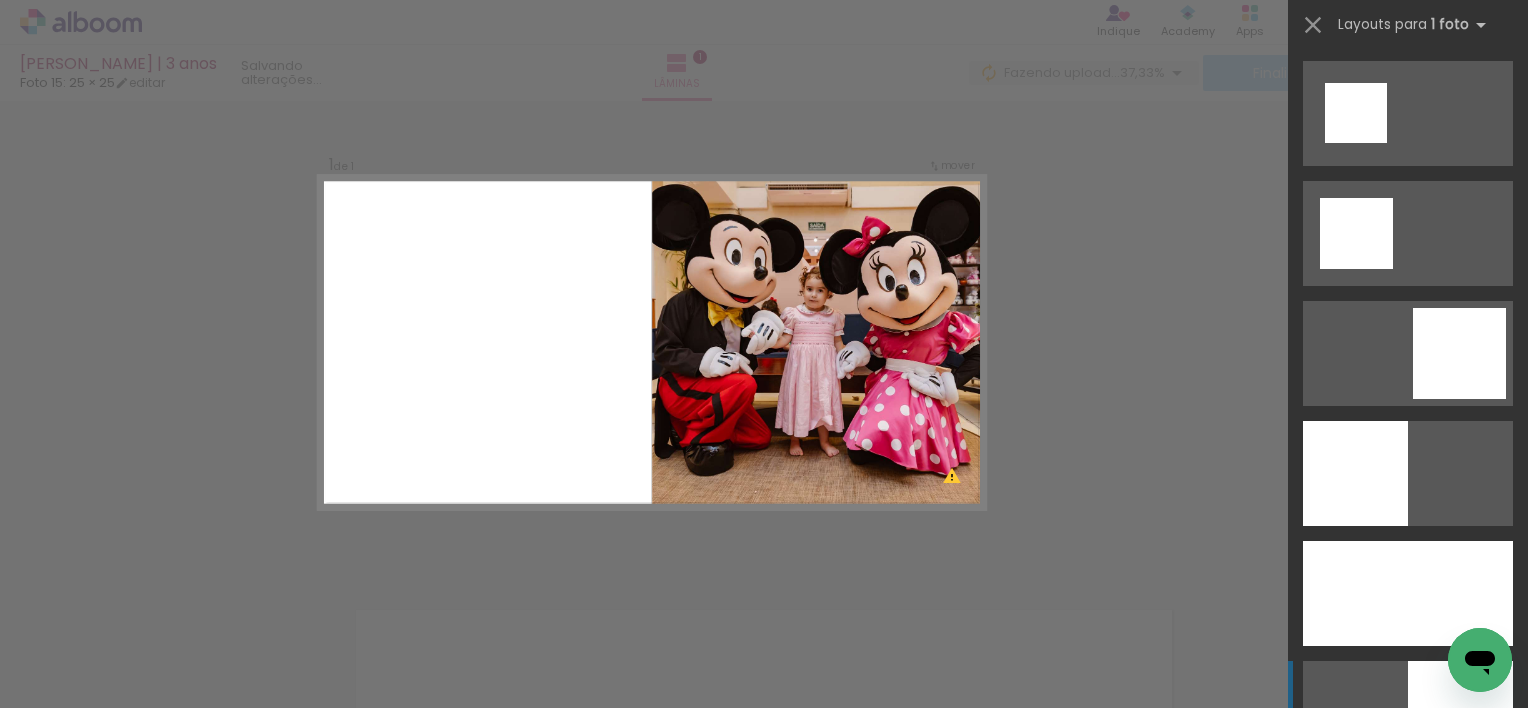 click at bounding box center [1408, 593] 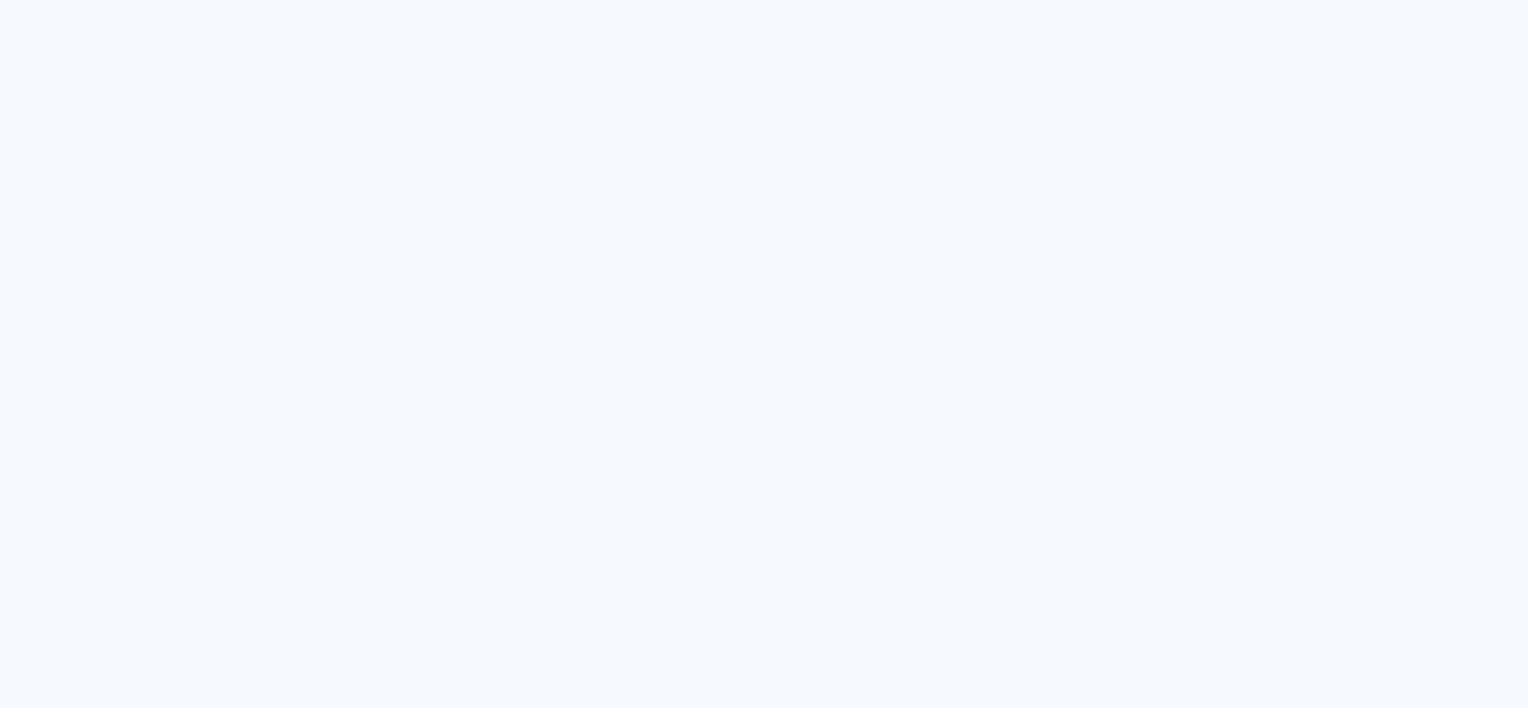 scroll, scrollTop: 0, scrollLeft: 0, axis: both 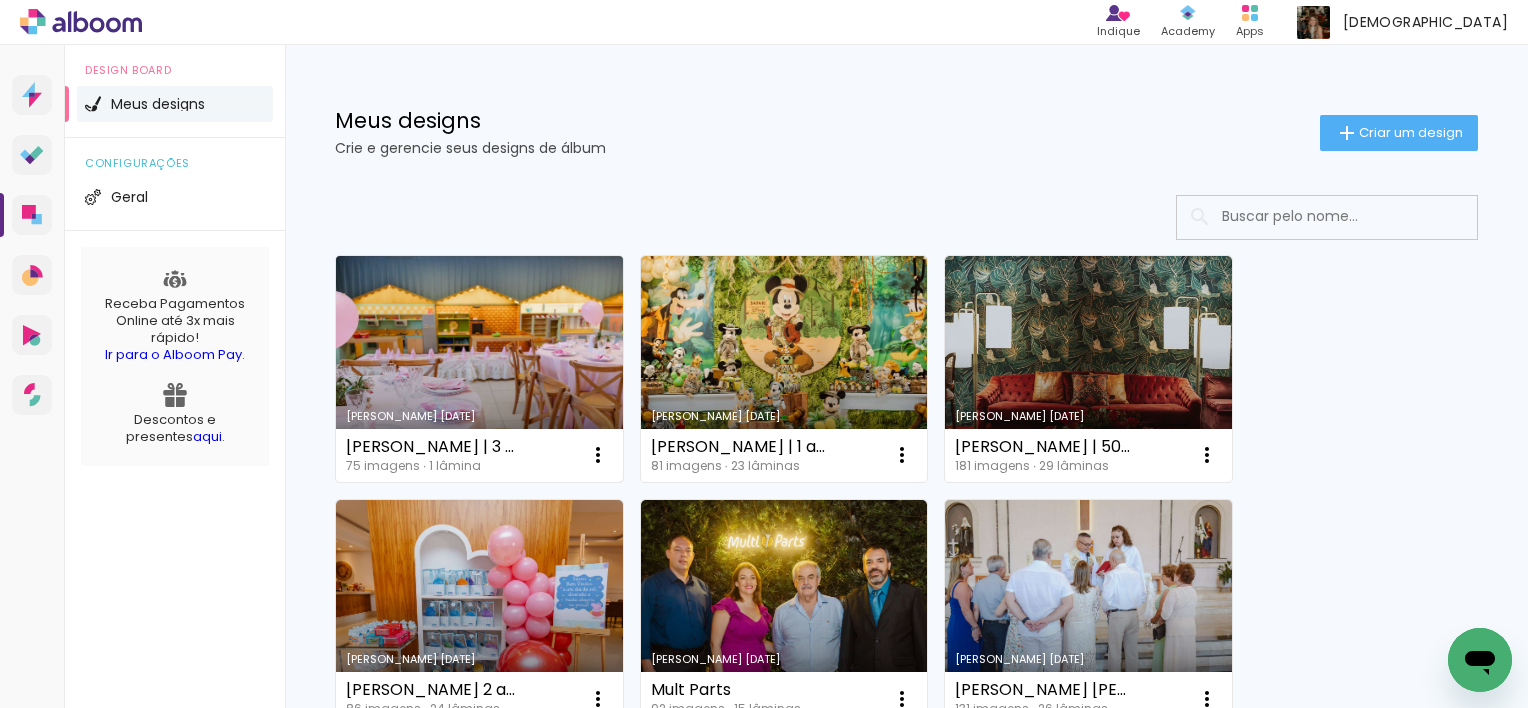 click on "Criado em [DATE]" at bounding box center [479, 369] 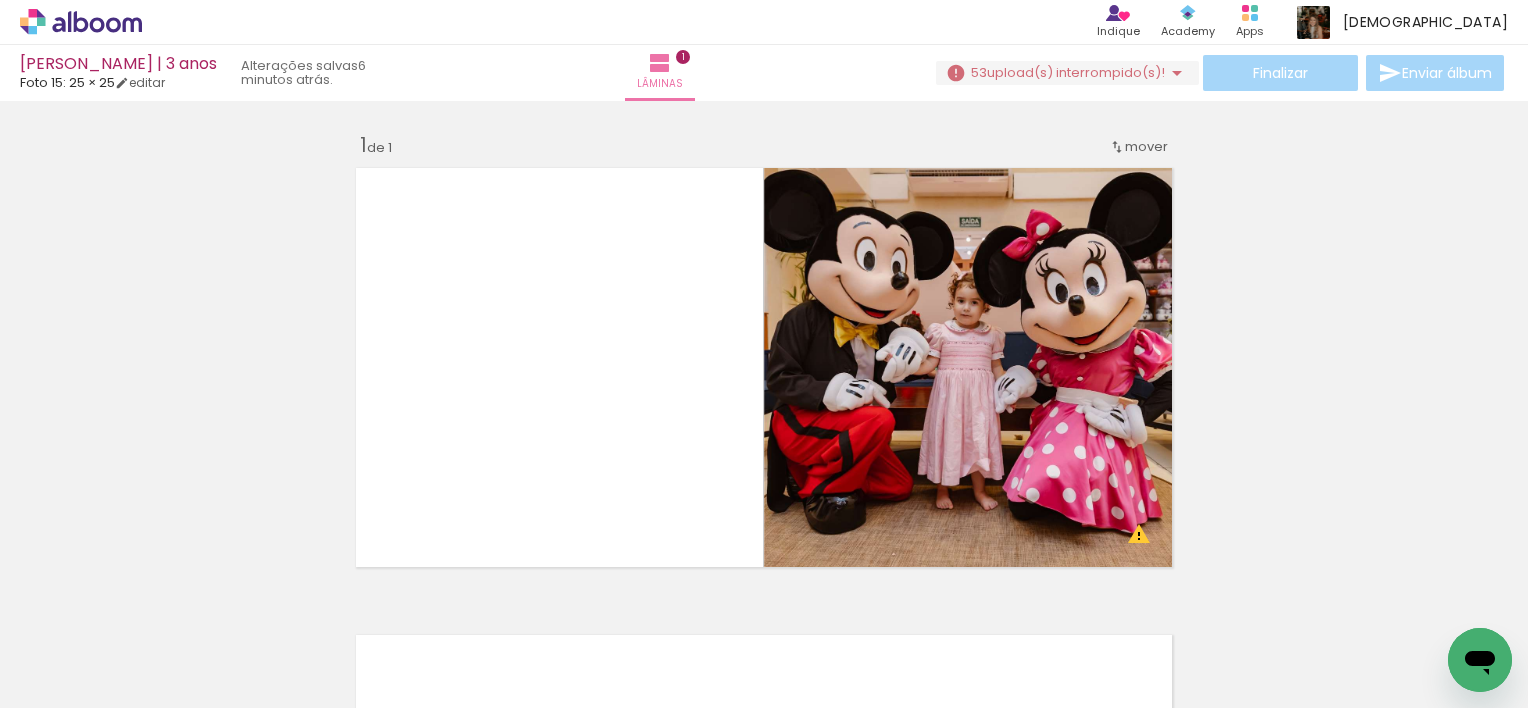 click on "Adicionar
Fotos" at bounding box center (71, 681) 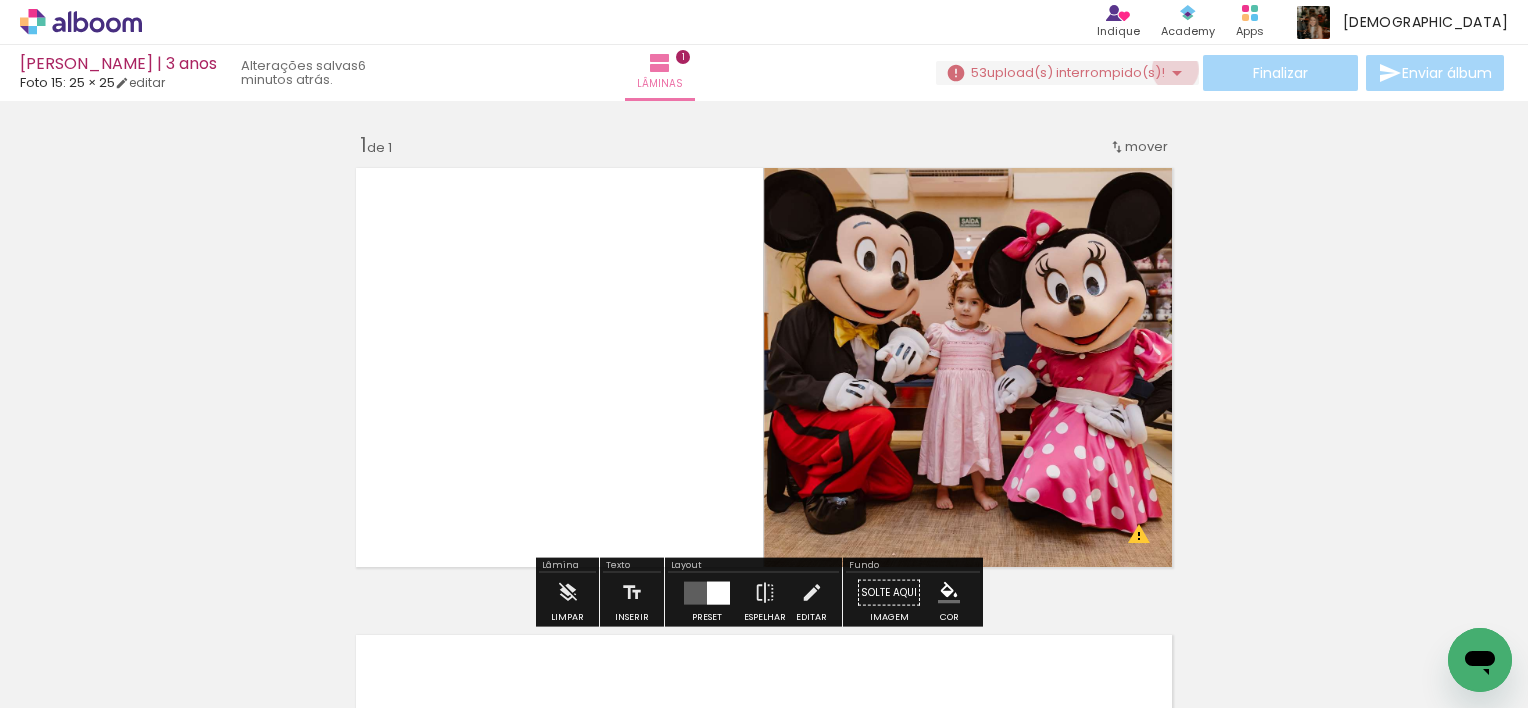click at bounding box center (1177, 73) 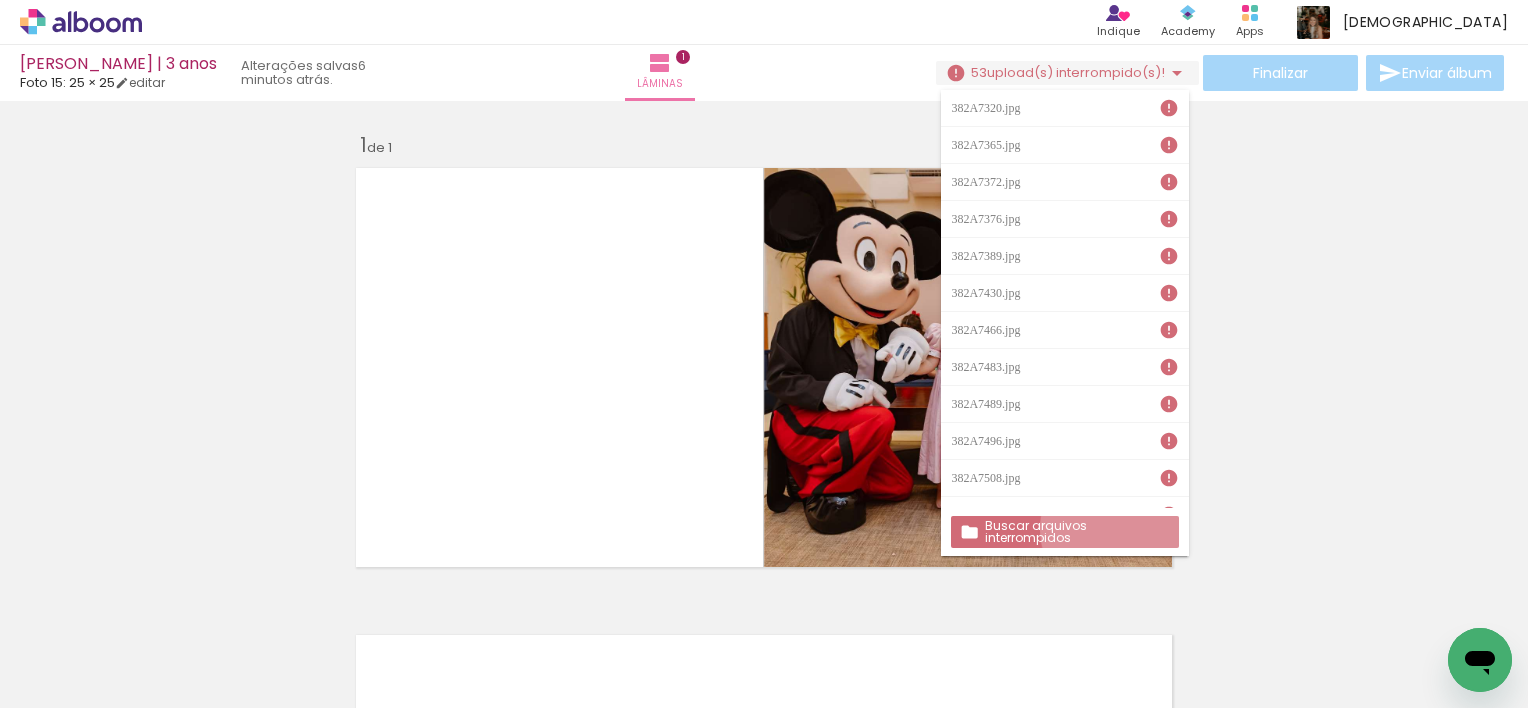 click on "Buscar arquivos interrompidos" at bounding box center (0, 0) 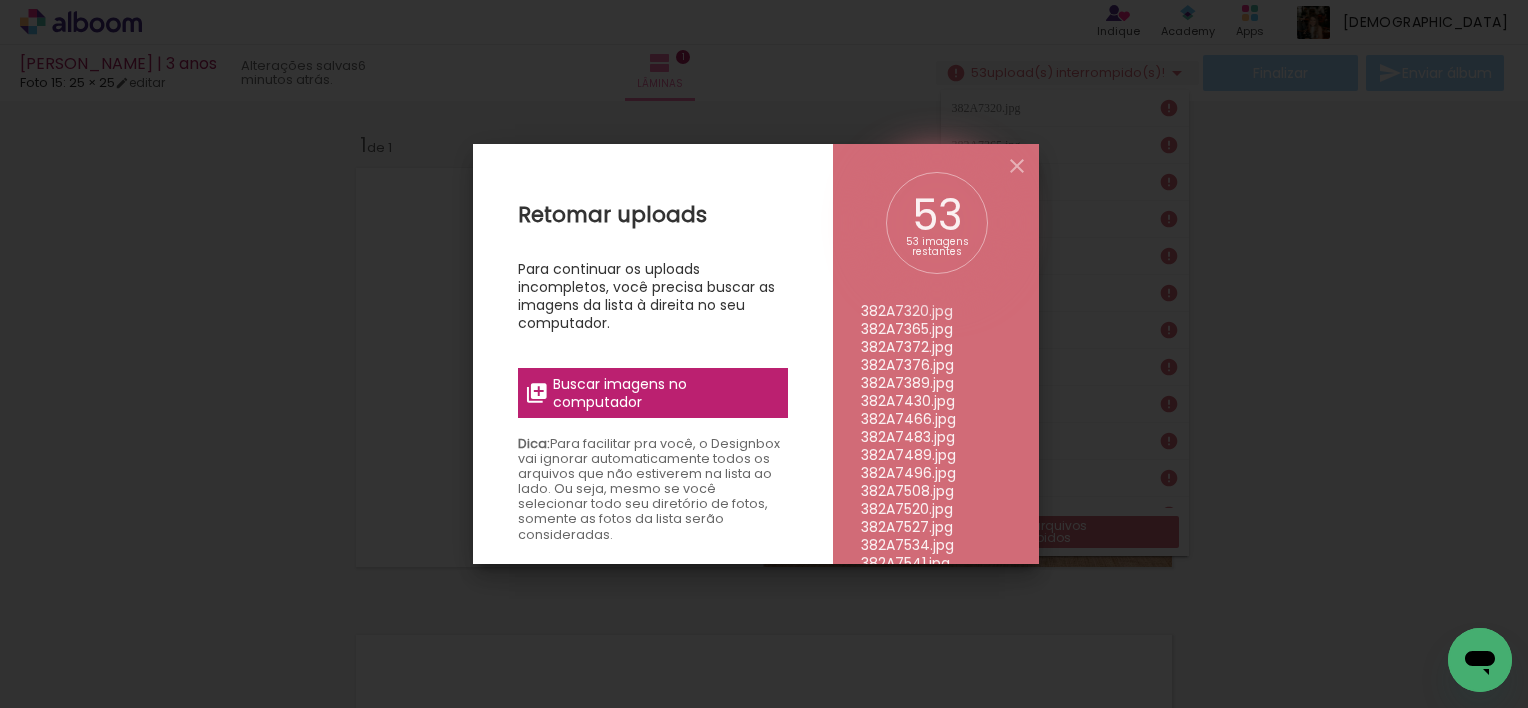 click on "Buscar imagens no computador" at bounding box center (664, 393) 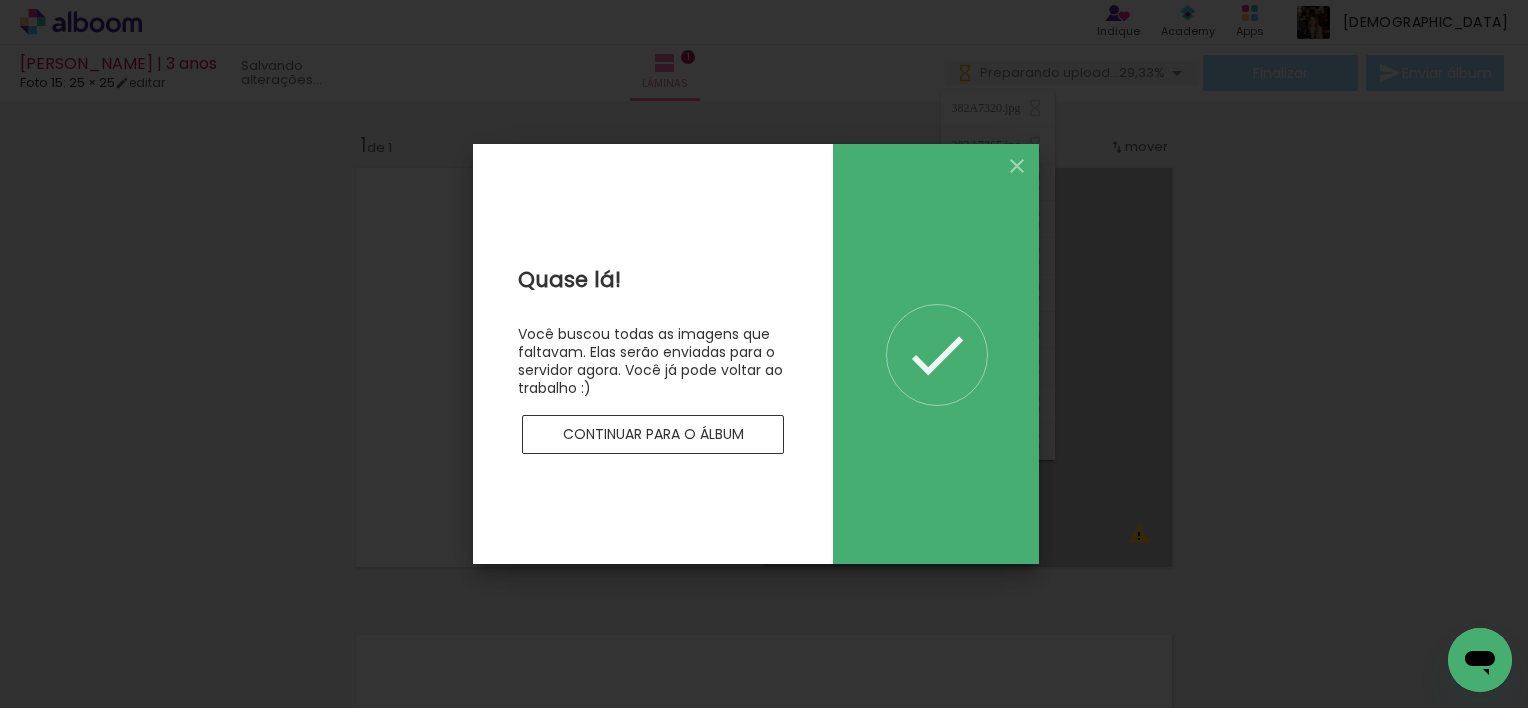 scroll, scrollTop: 0, scrollLeft: 0, axis: both 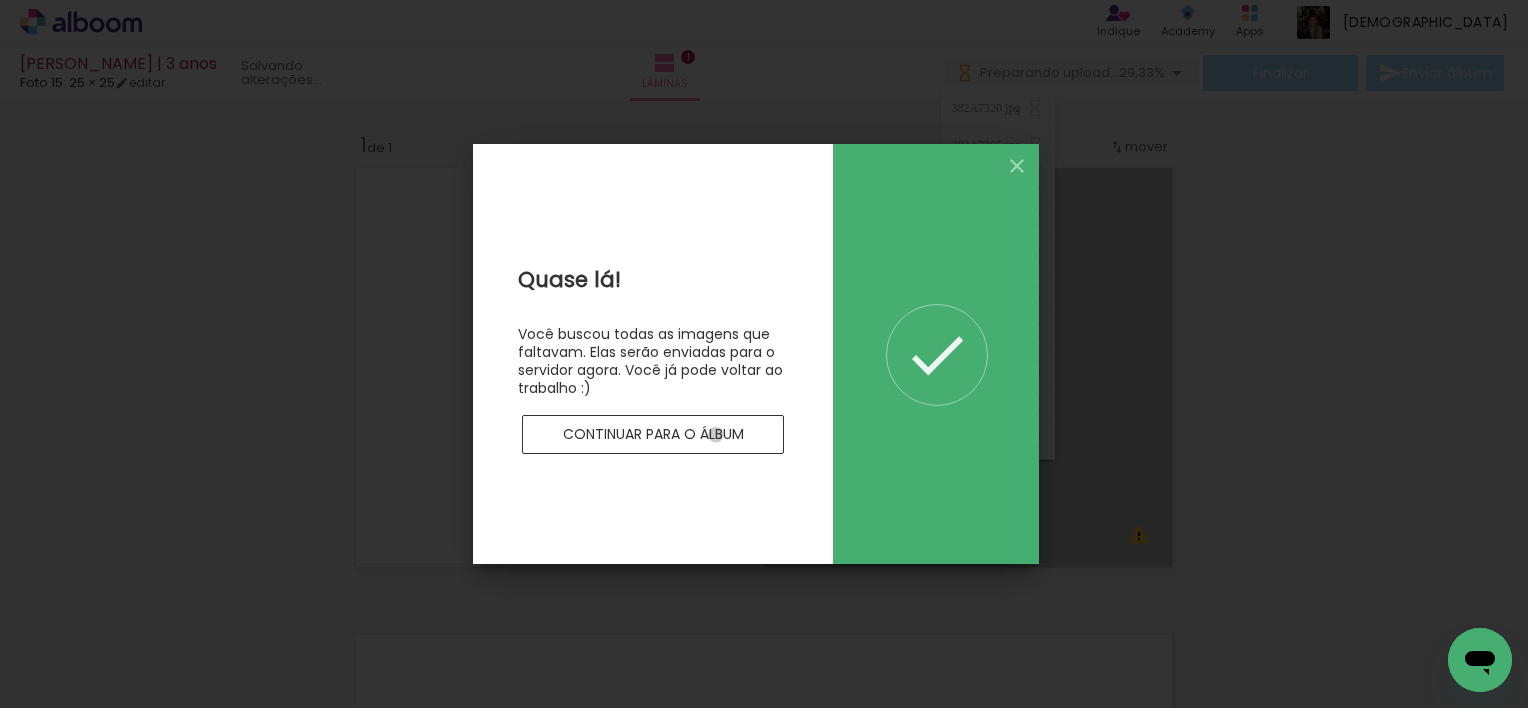 click on "Continuar para o álbum" at bounding box center [0, 0] 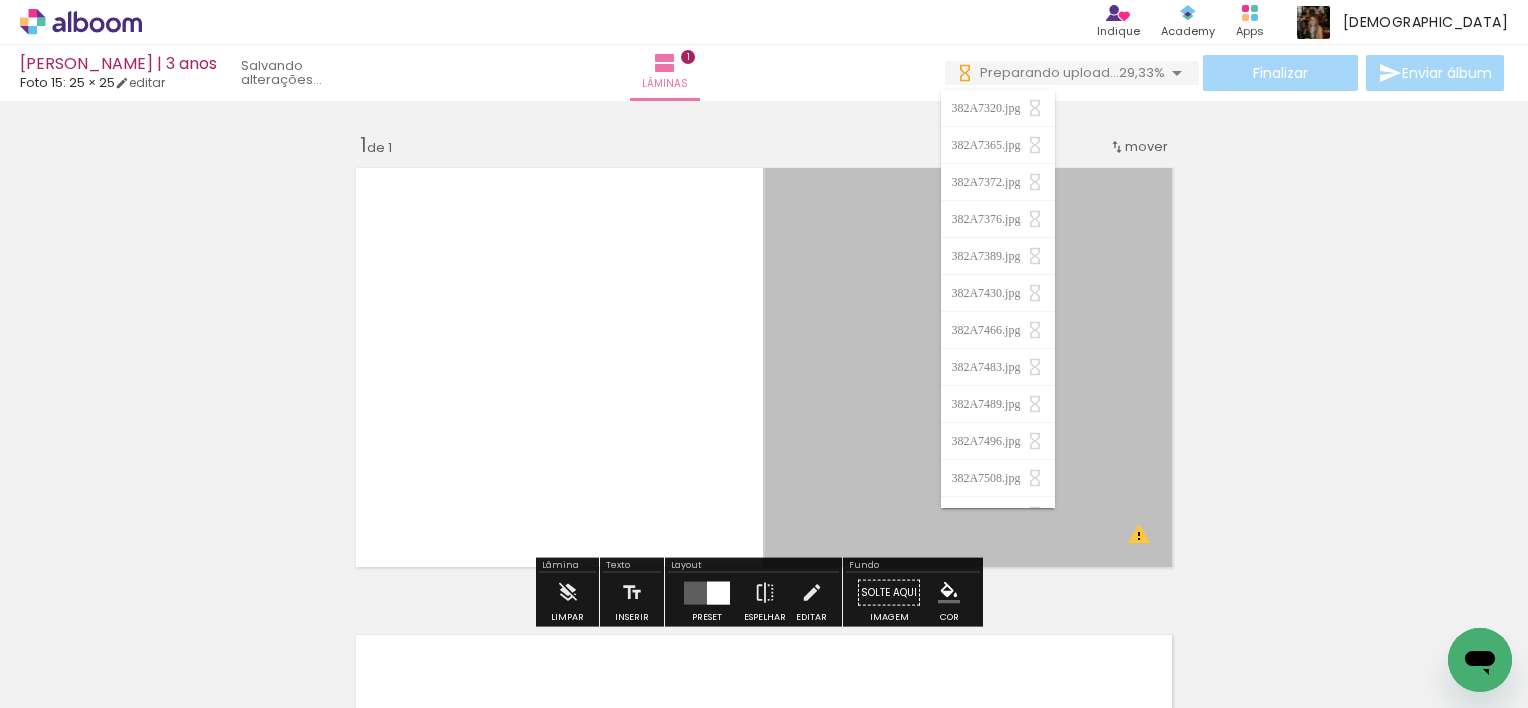 scroll, scrollTop: 0, scrollLeft: 0, axis: both 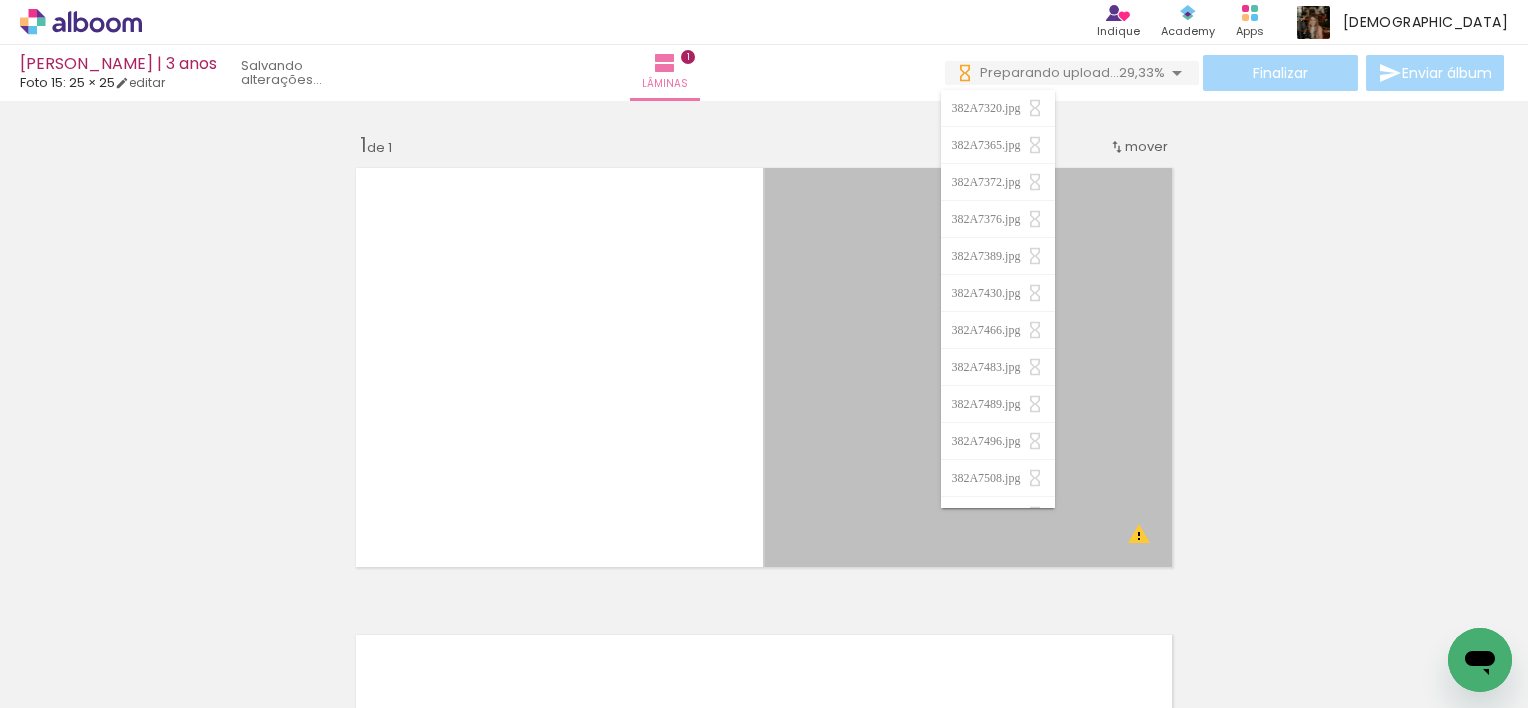 click on "Inserir lâmina 1  de 1 O Designbox precisará aumentar a sua imagem em 187% para exportar para impressão." at bounding box center (764, 575) 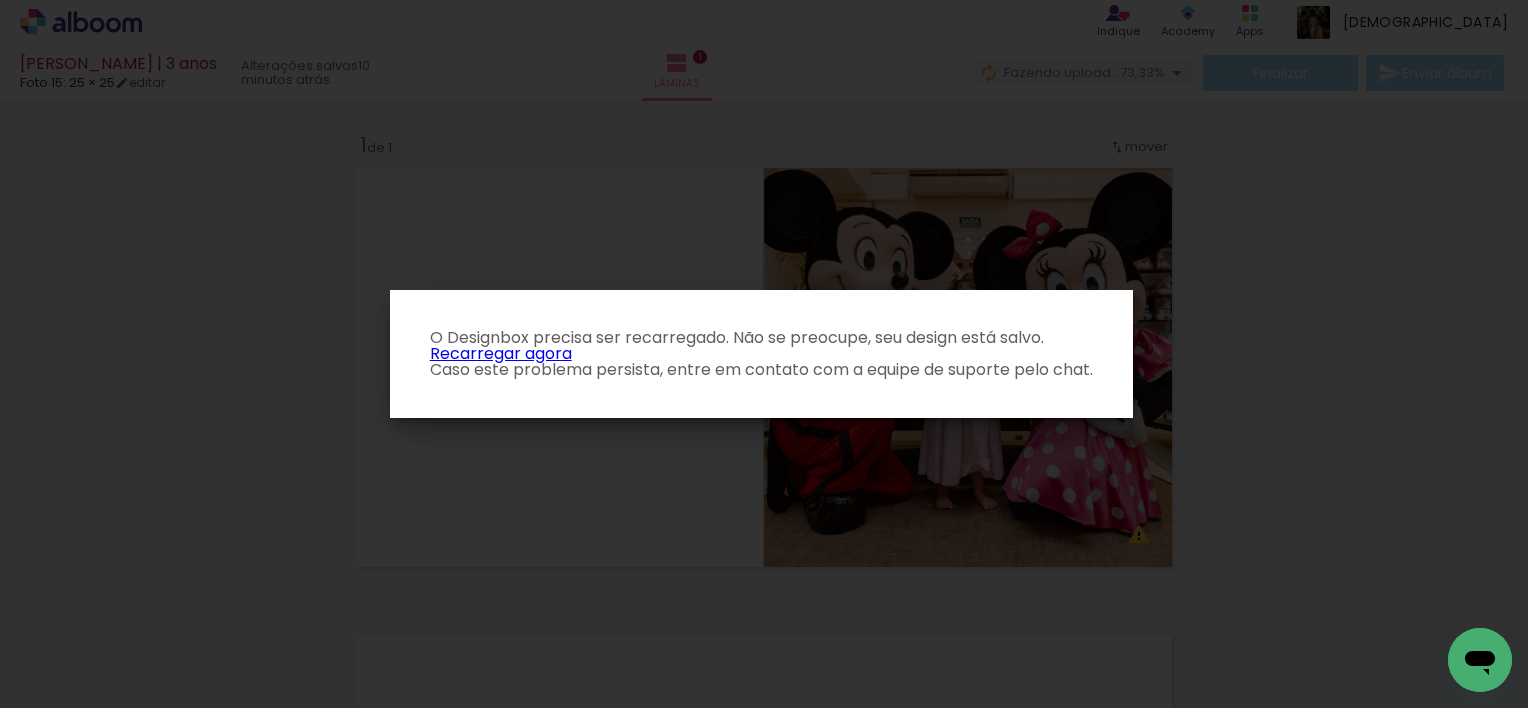 click on "Recarregar agora" at bounding box center [501, 353] 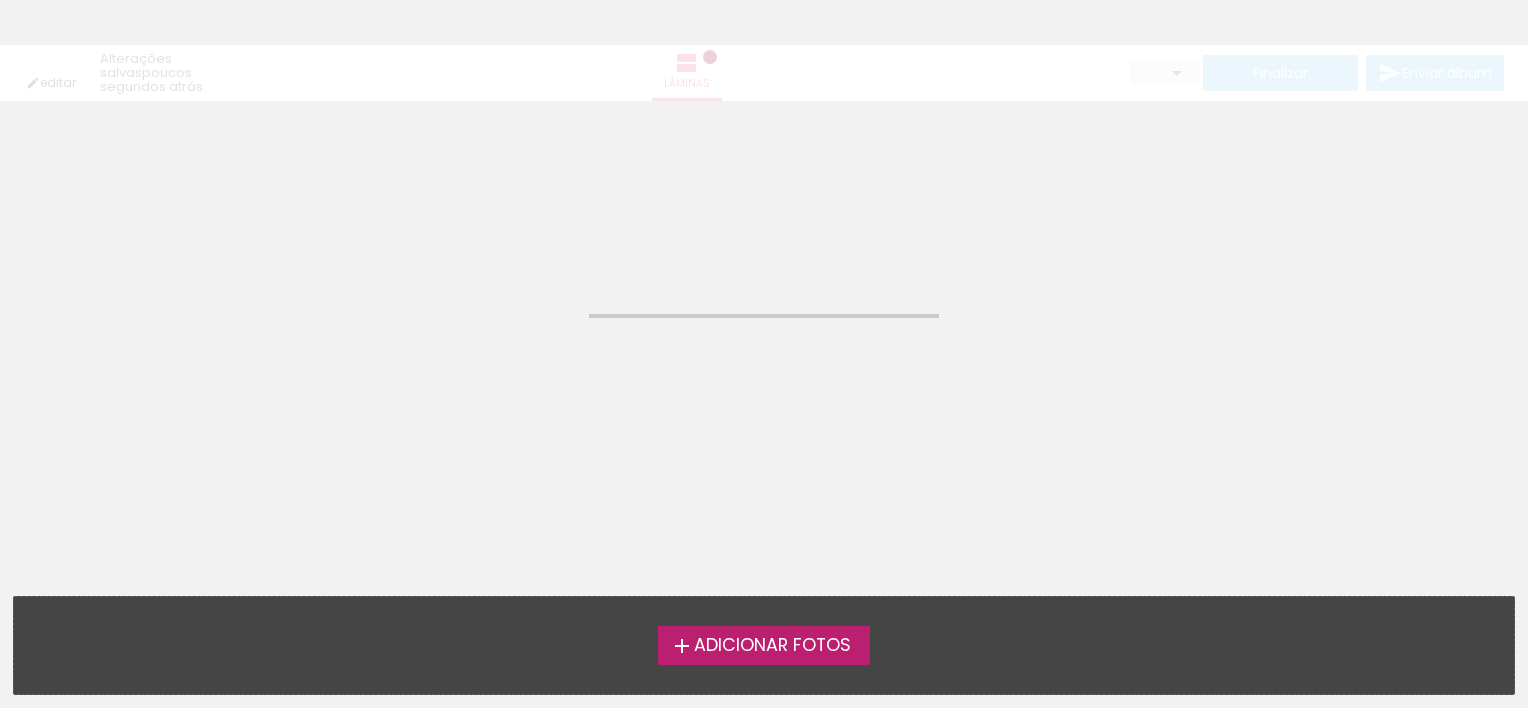 scroll, scrollTop: 0, scrollLeft: 0, axis: both 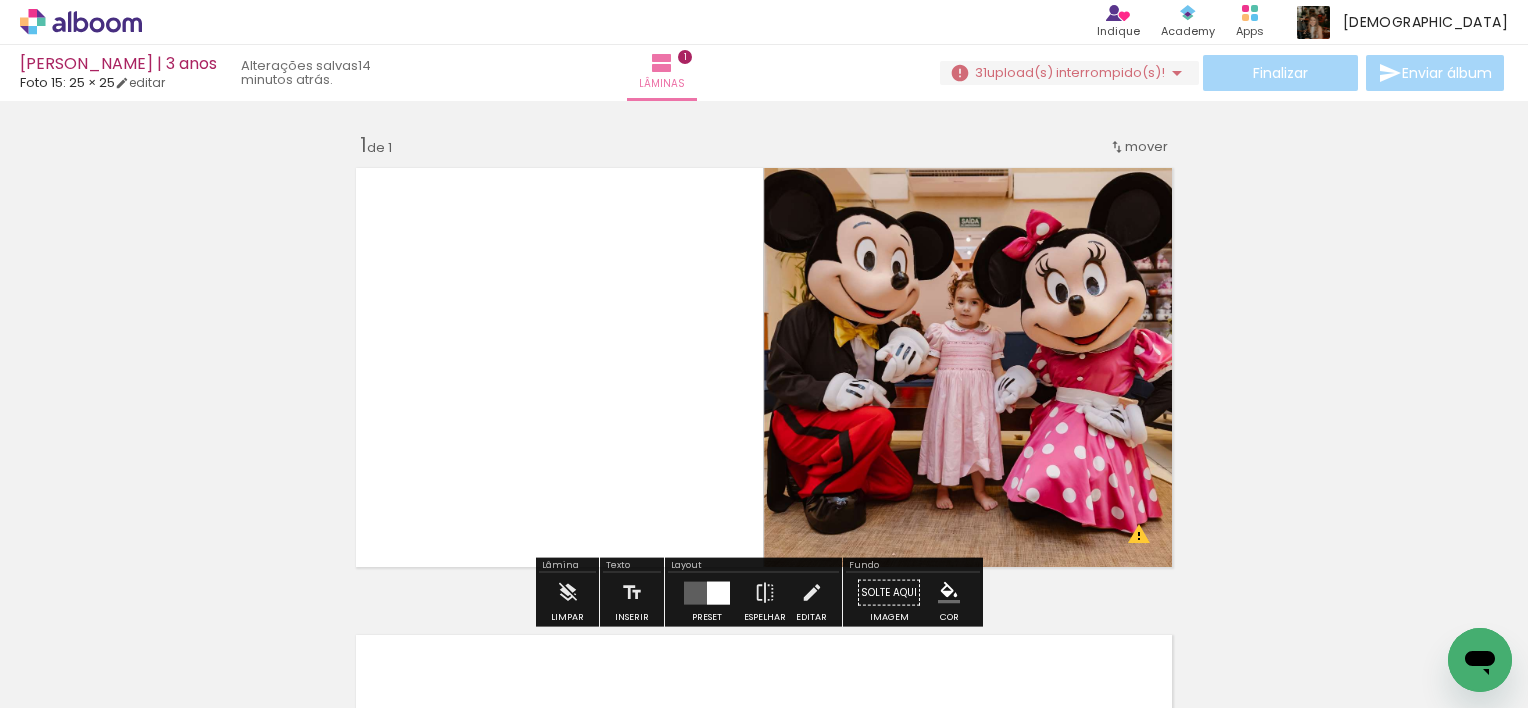 click on "Adicionar
Fotos" at bounding box center [71, 681] 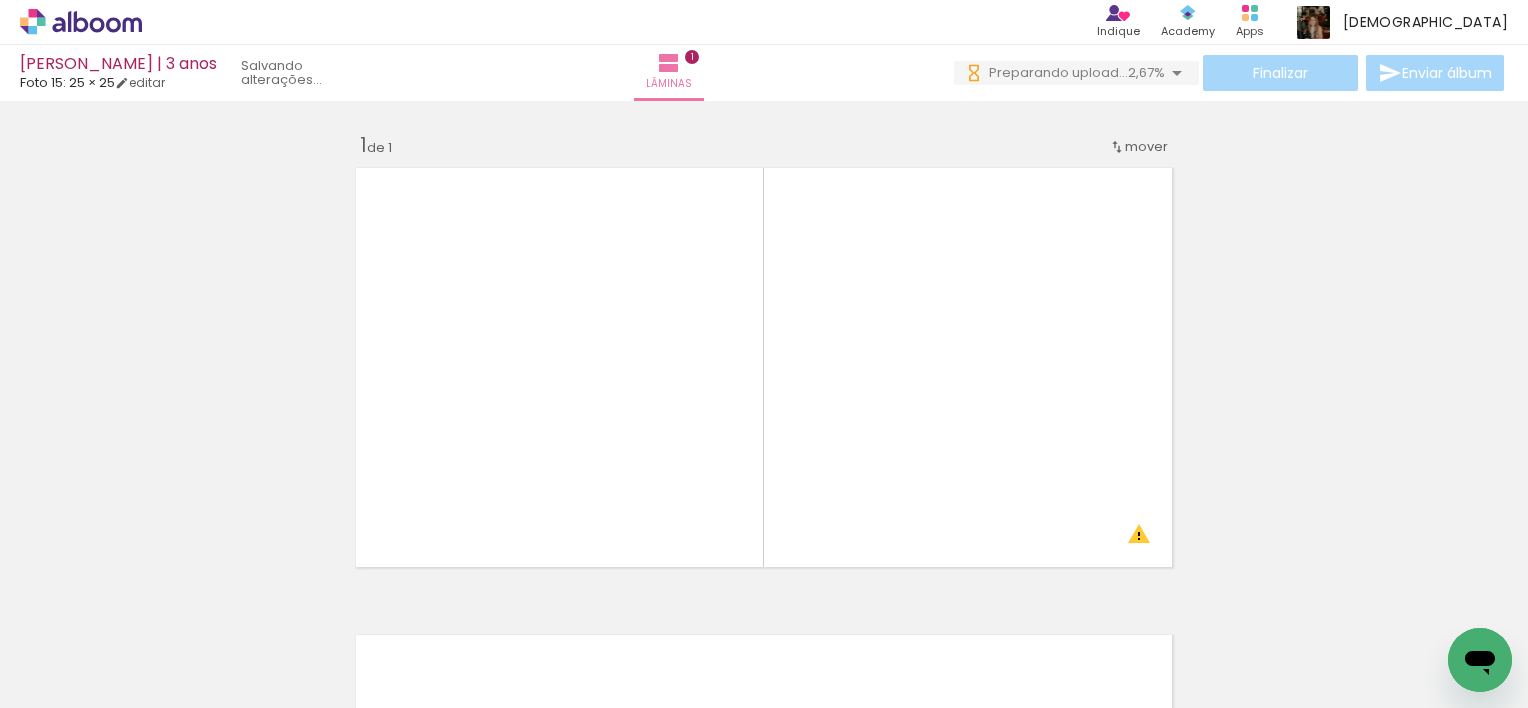 scroll, scrollTop: 0, scrollLeft: 0, axis: both 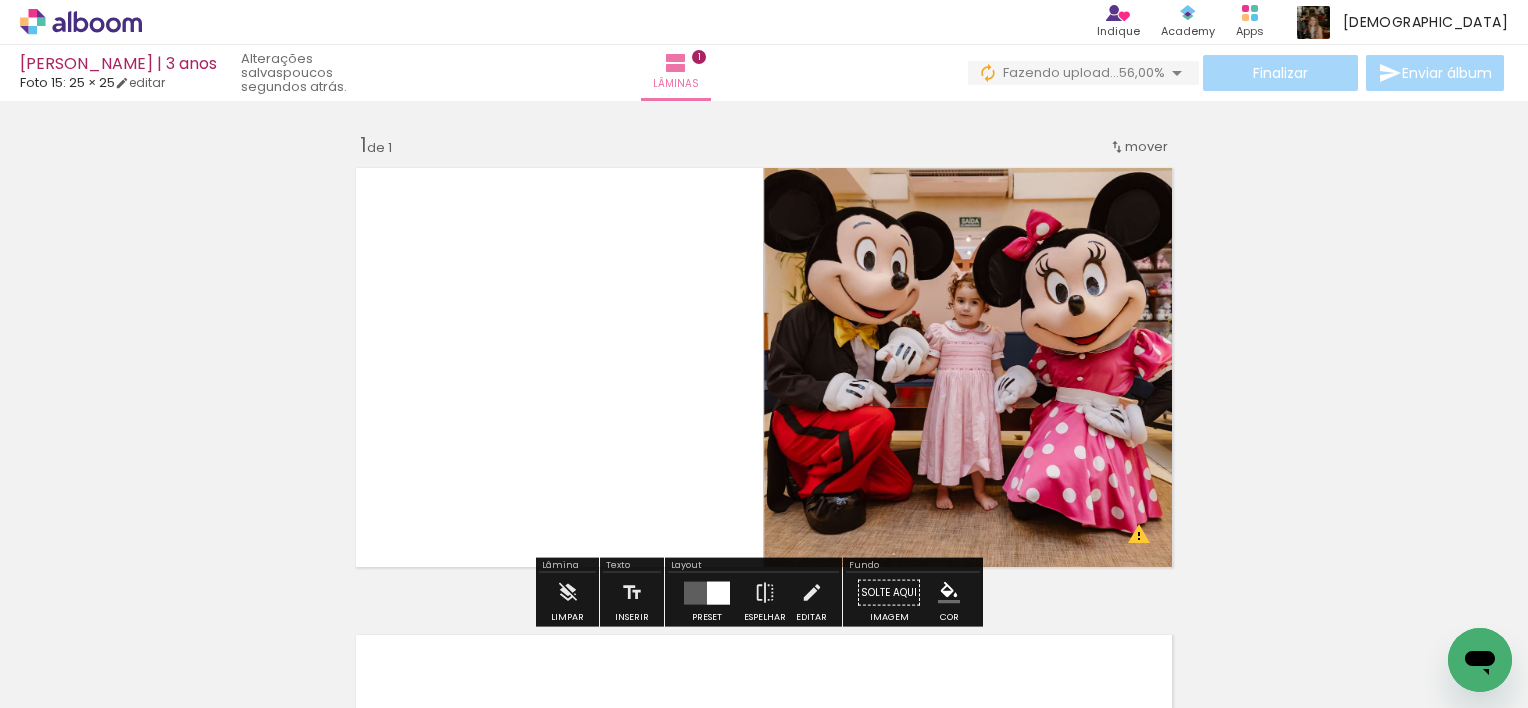 click on "Inserir lâmina 1  de 1 O Designbox precisará aumentar a sua imagem em 187% para exportar para impressão." at bounding box center [764, 575] 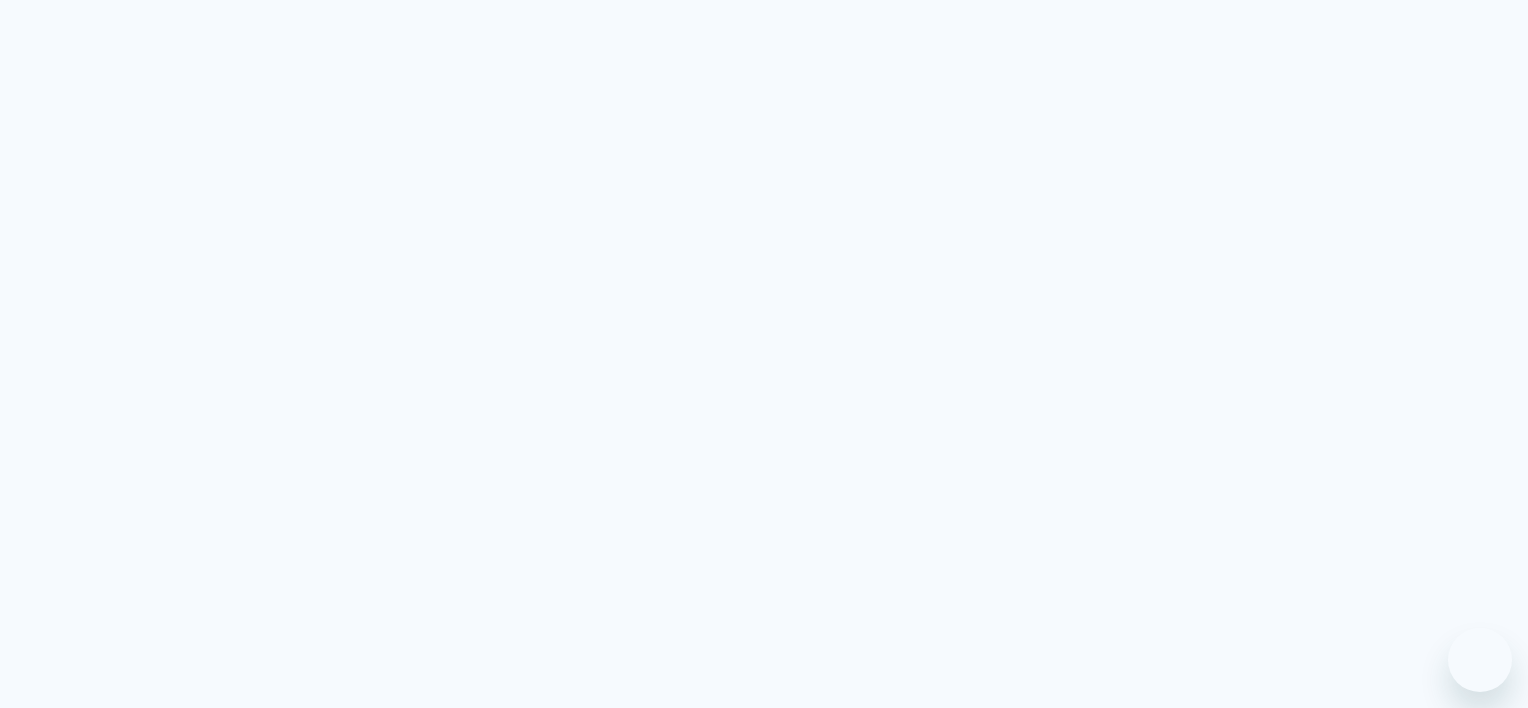 scroll, scrollTop: 0, scrollLeft: 0, axis: both 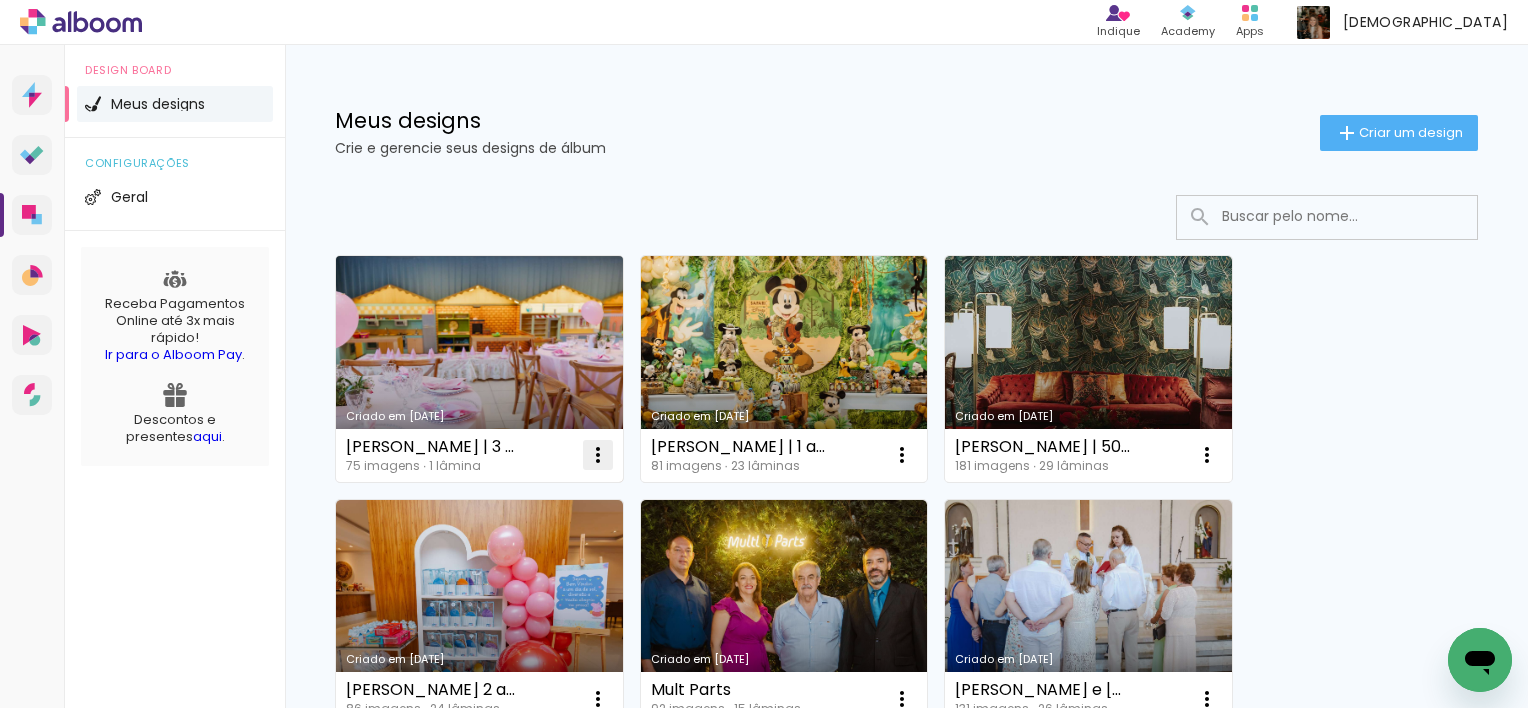 click at bounding box center [598, 455] 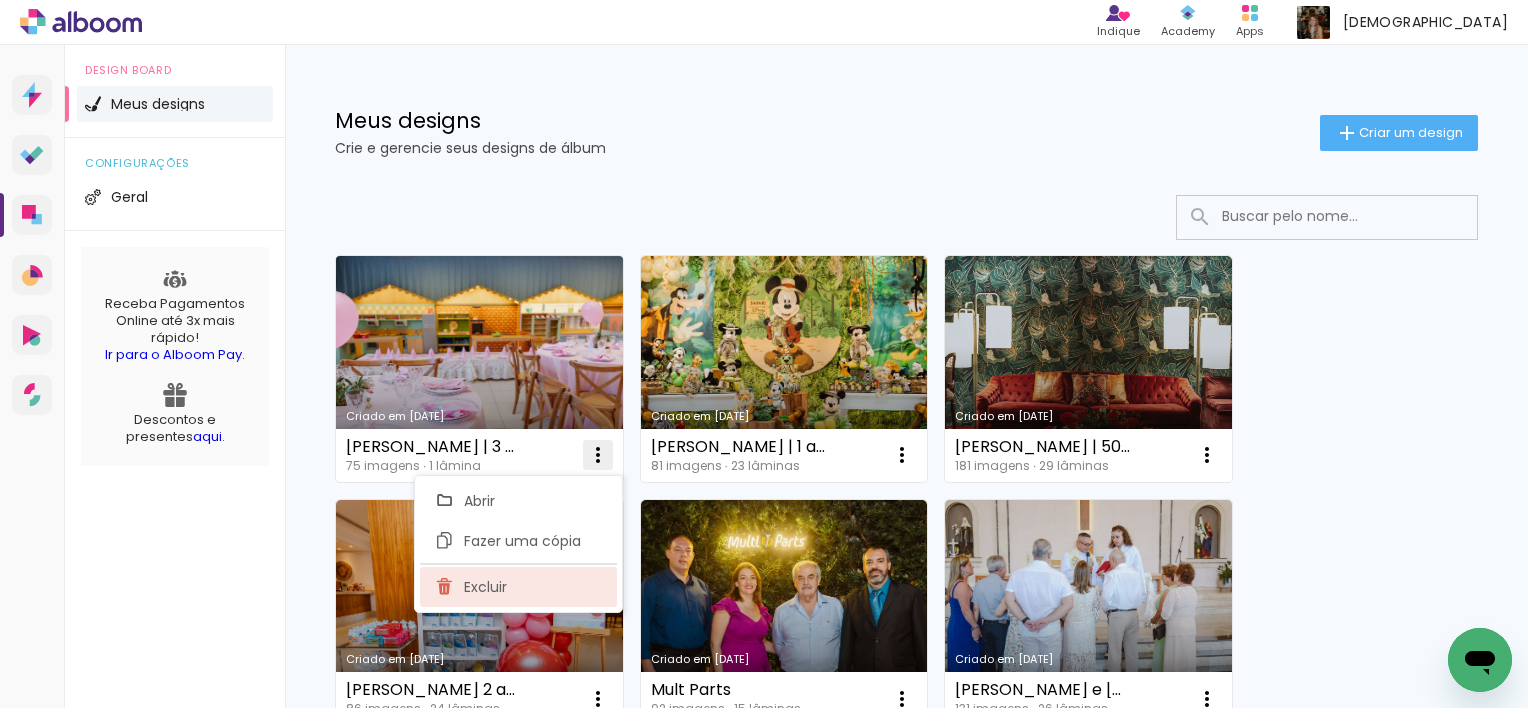click on "Excluir" 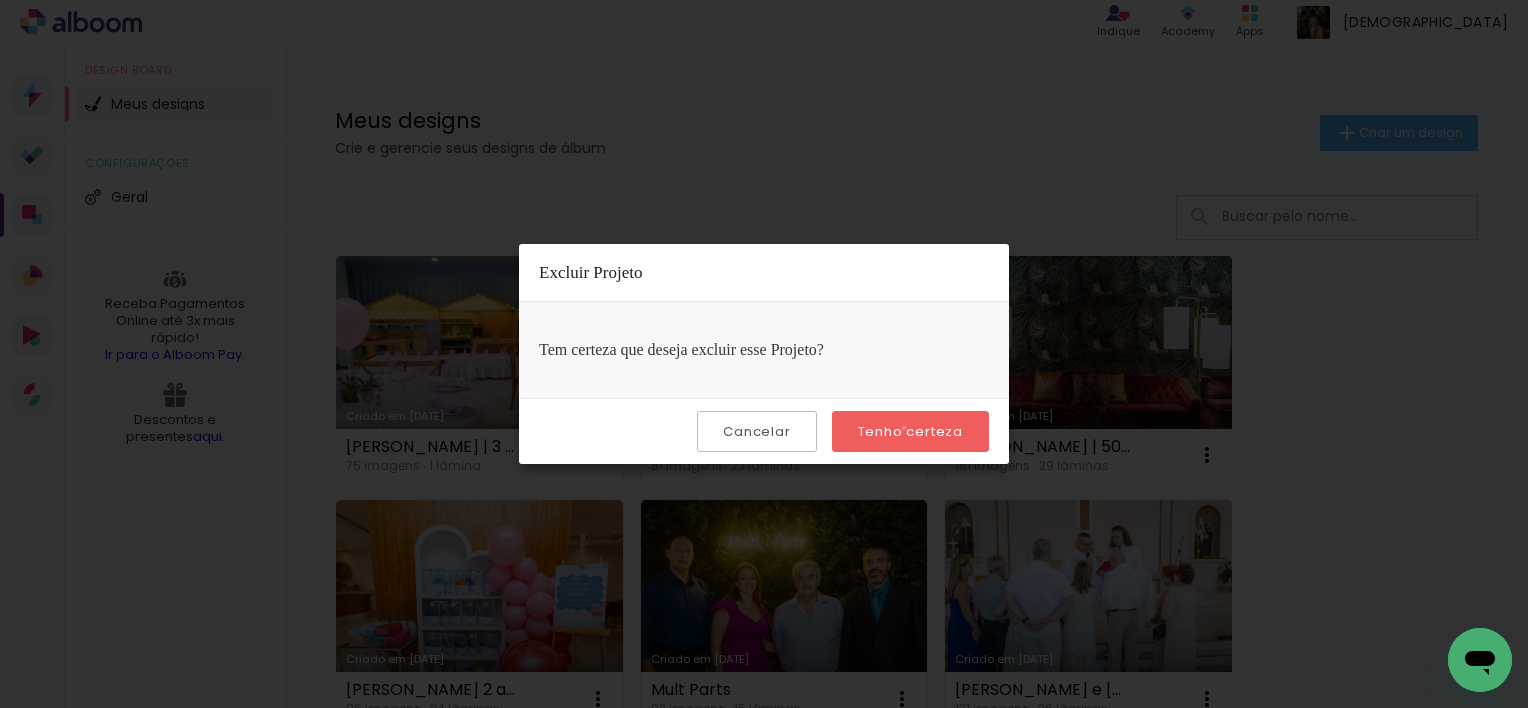 click on "Tenho certeza" at bounding box center (0, 0) 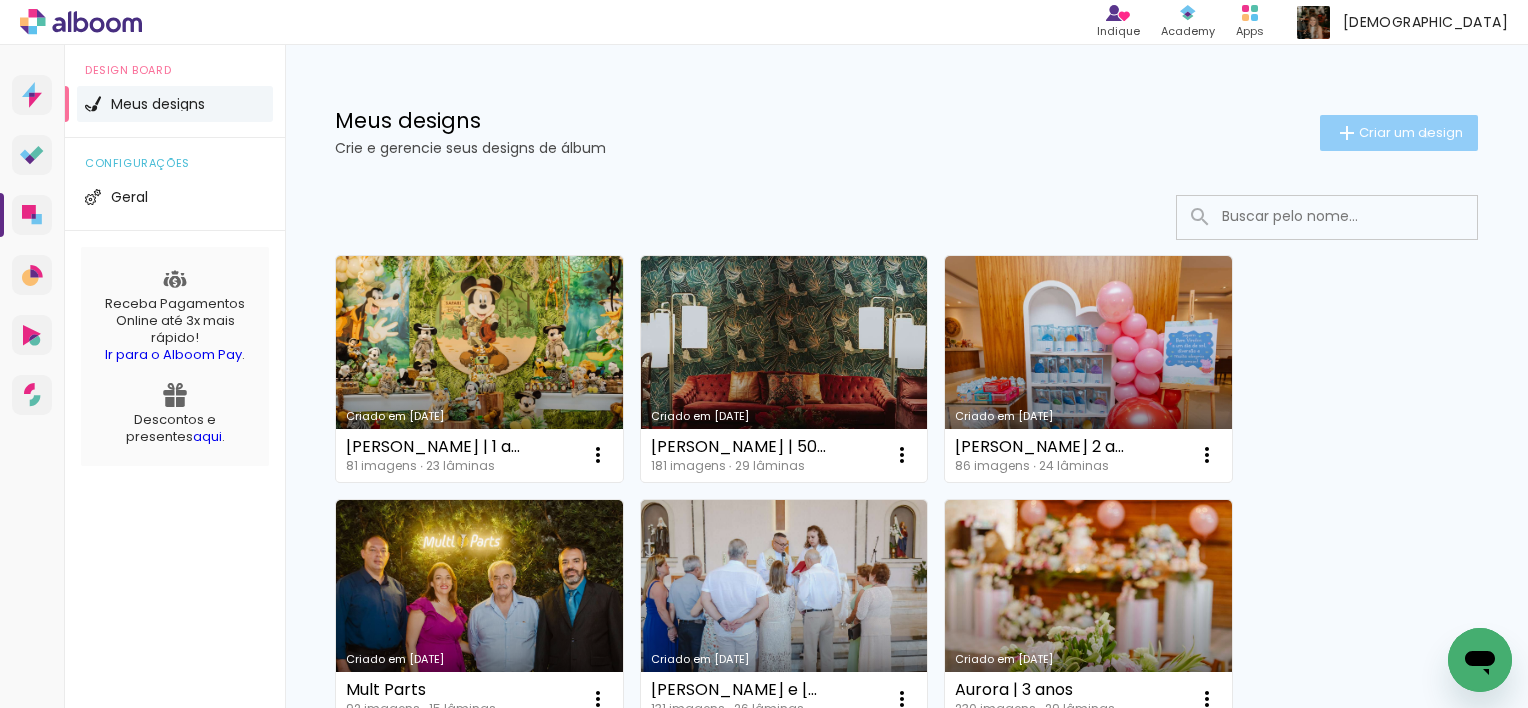 click on "Criar um design" 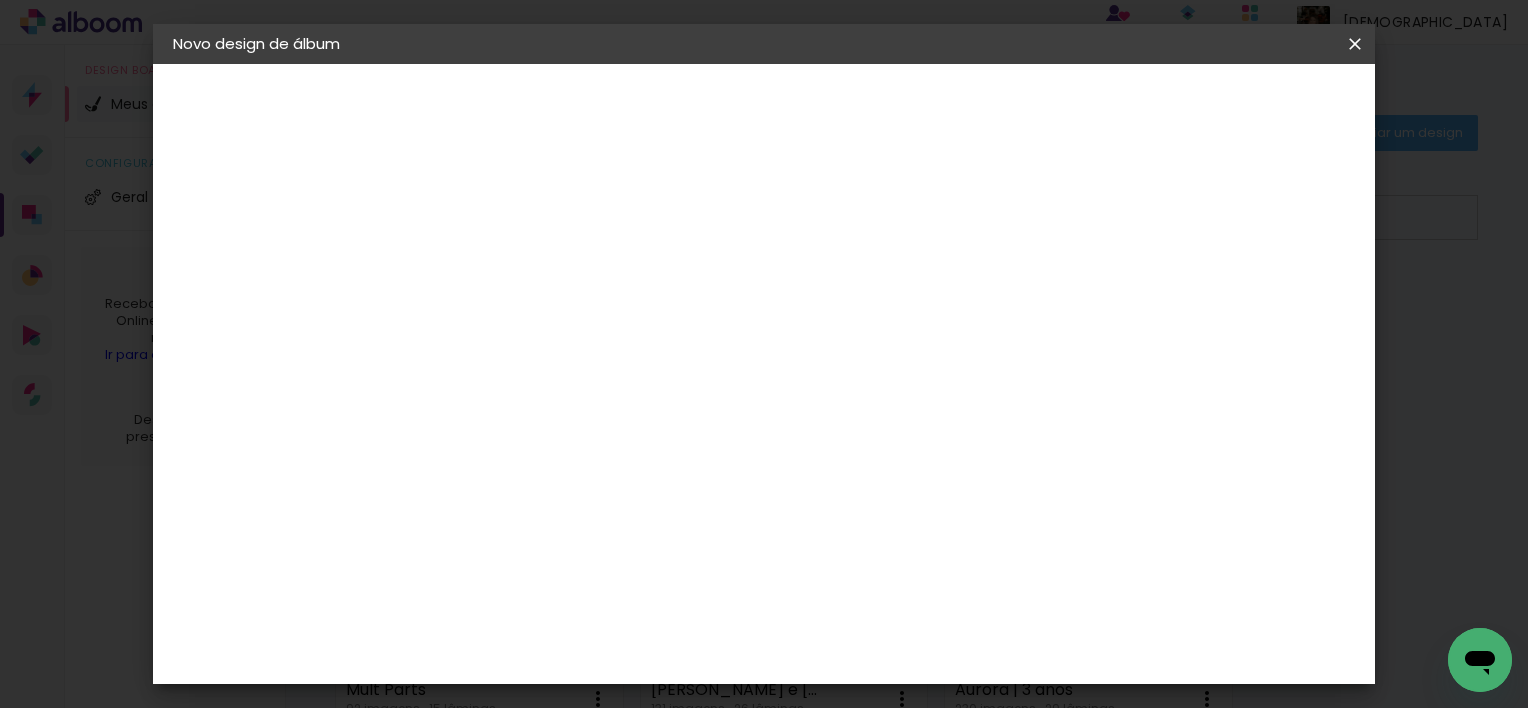 click at bounding box center (500, 268) 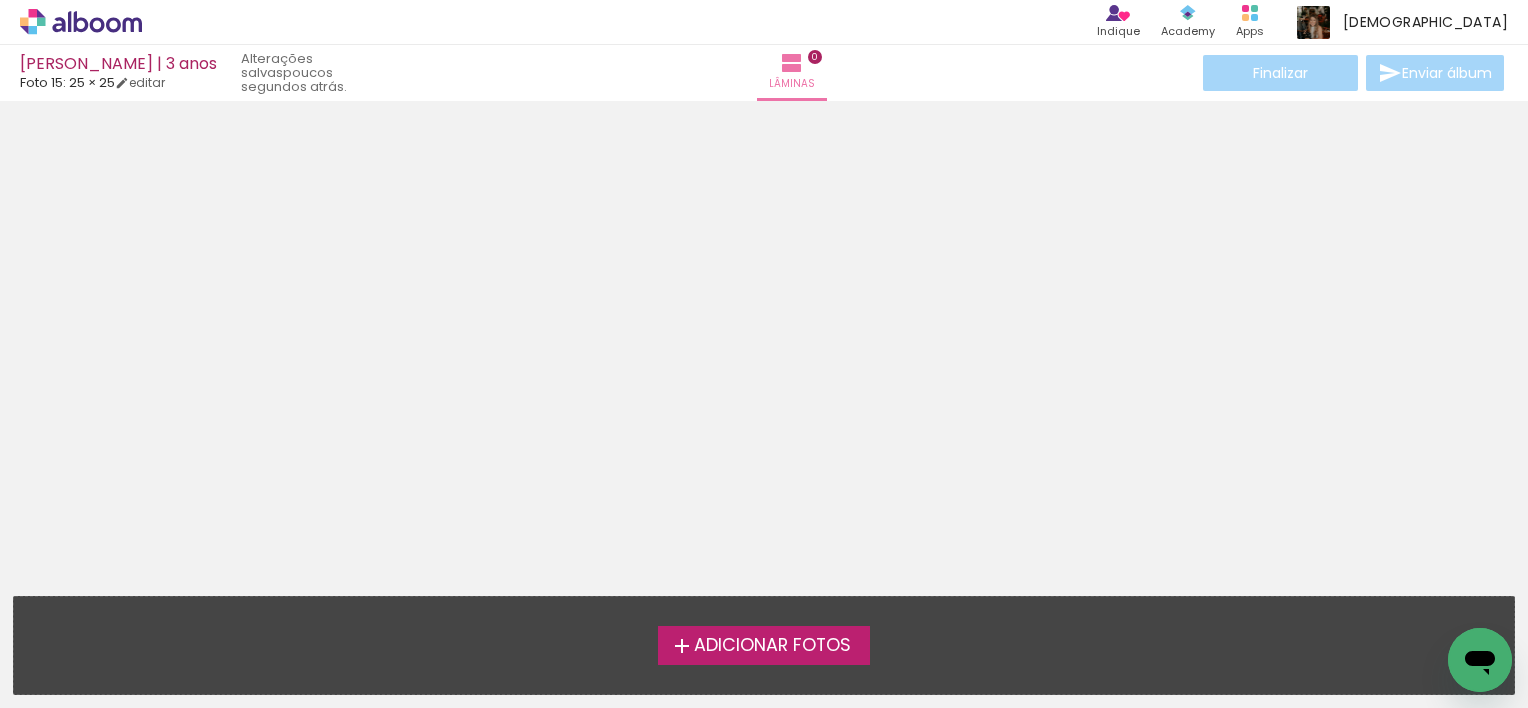 click on "Adicionar Fotos" at bounding box center [772, 646] 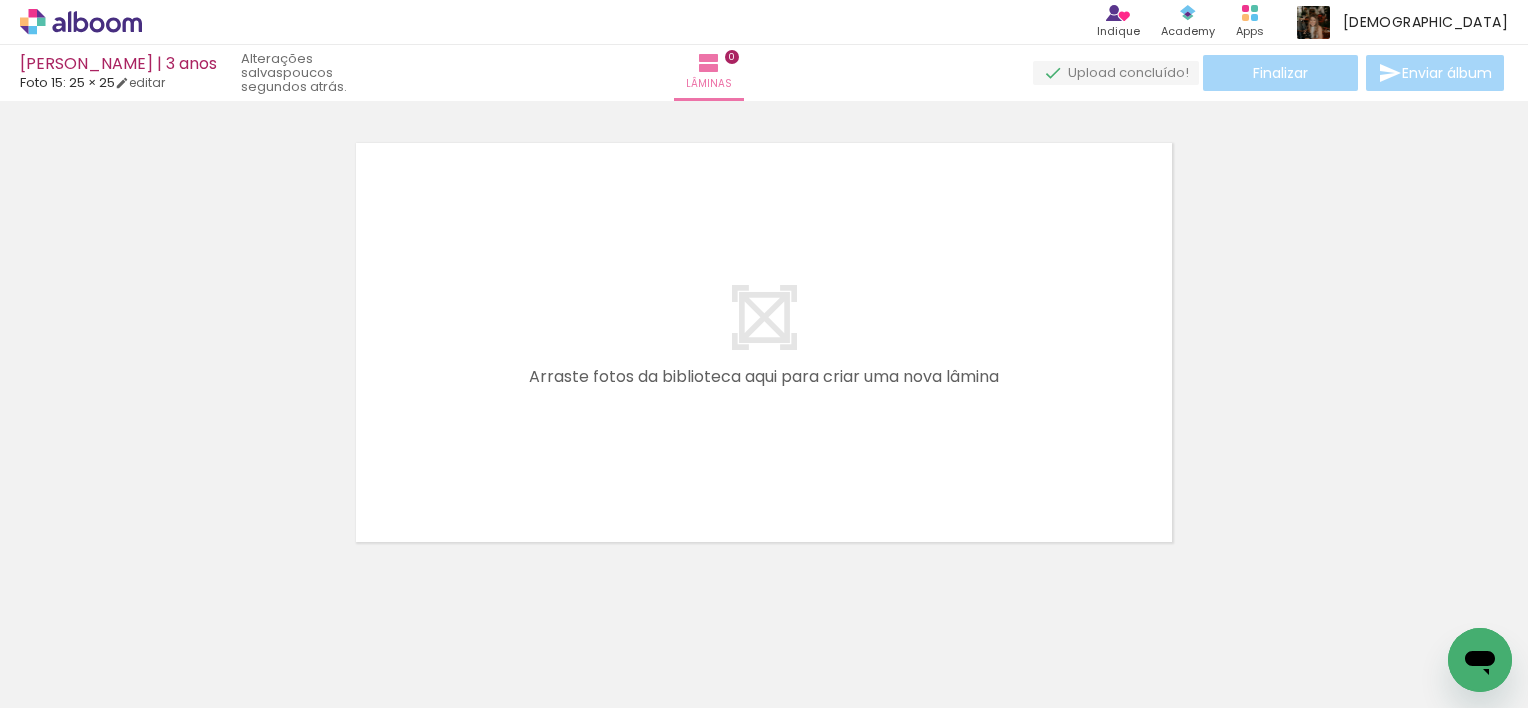 scroll, scrollTop: 25, scrollLeft: 0, axis: vertical 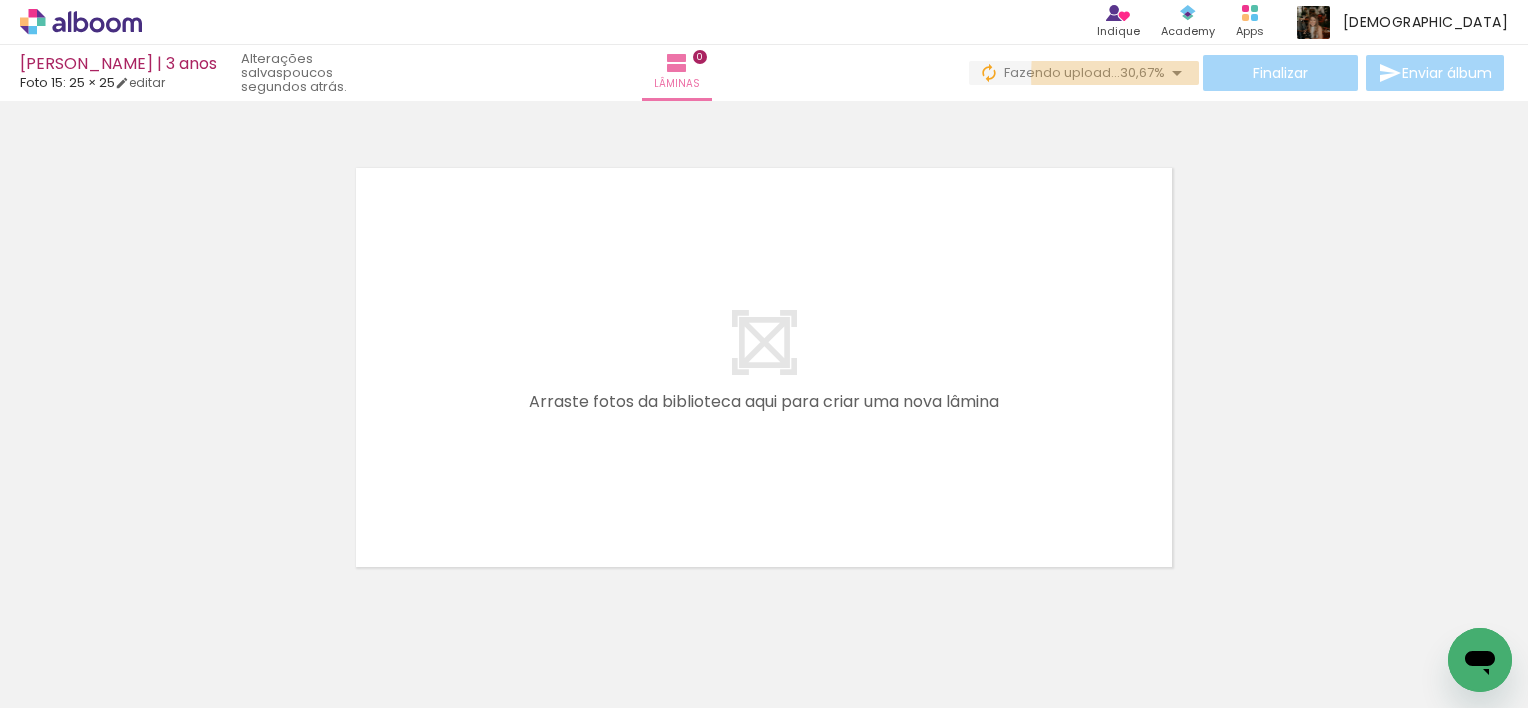 click at bounding box center [1177, 73] 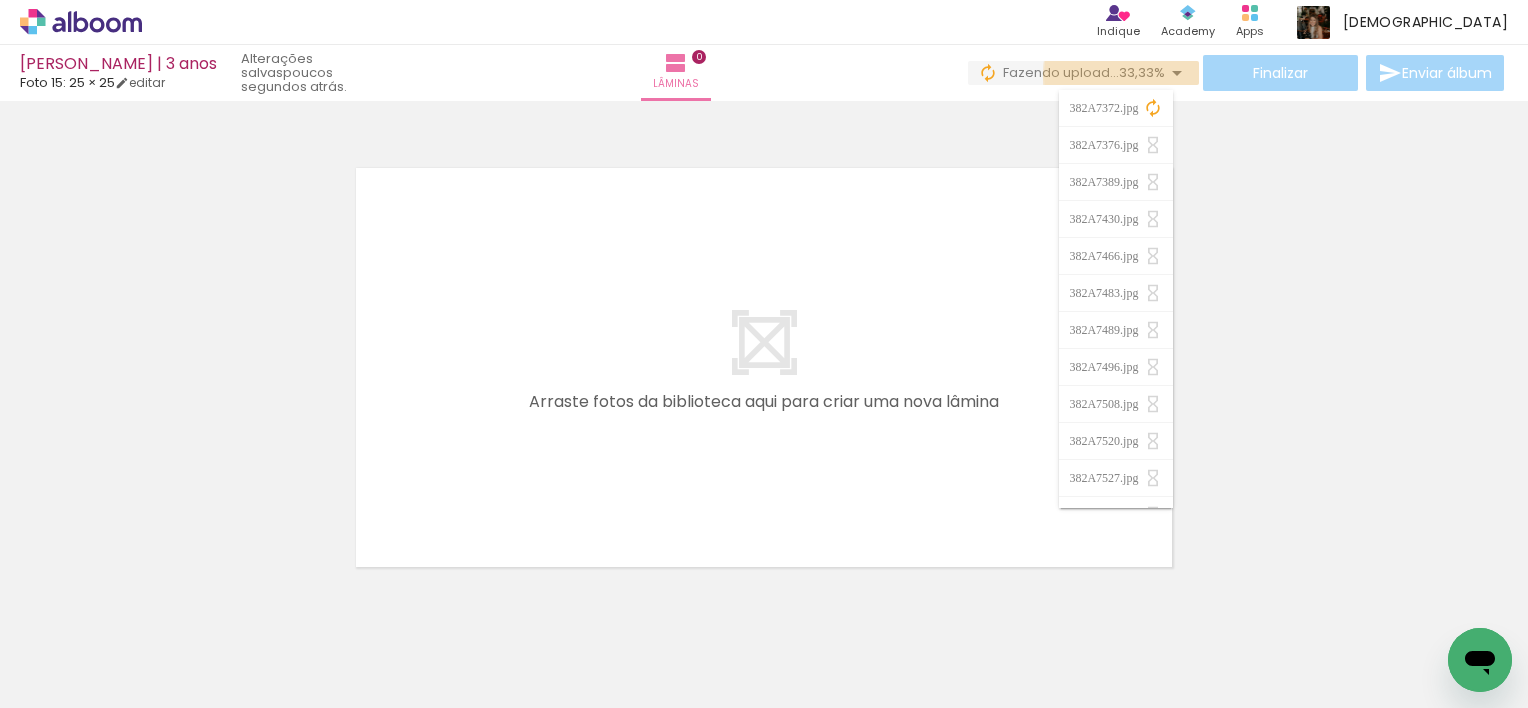 click at bounding box center (1177, 73) 